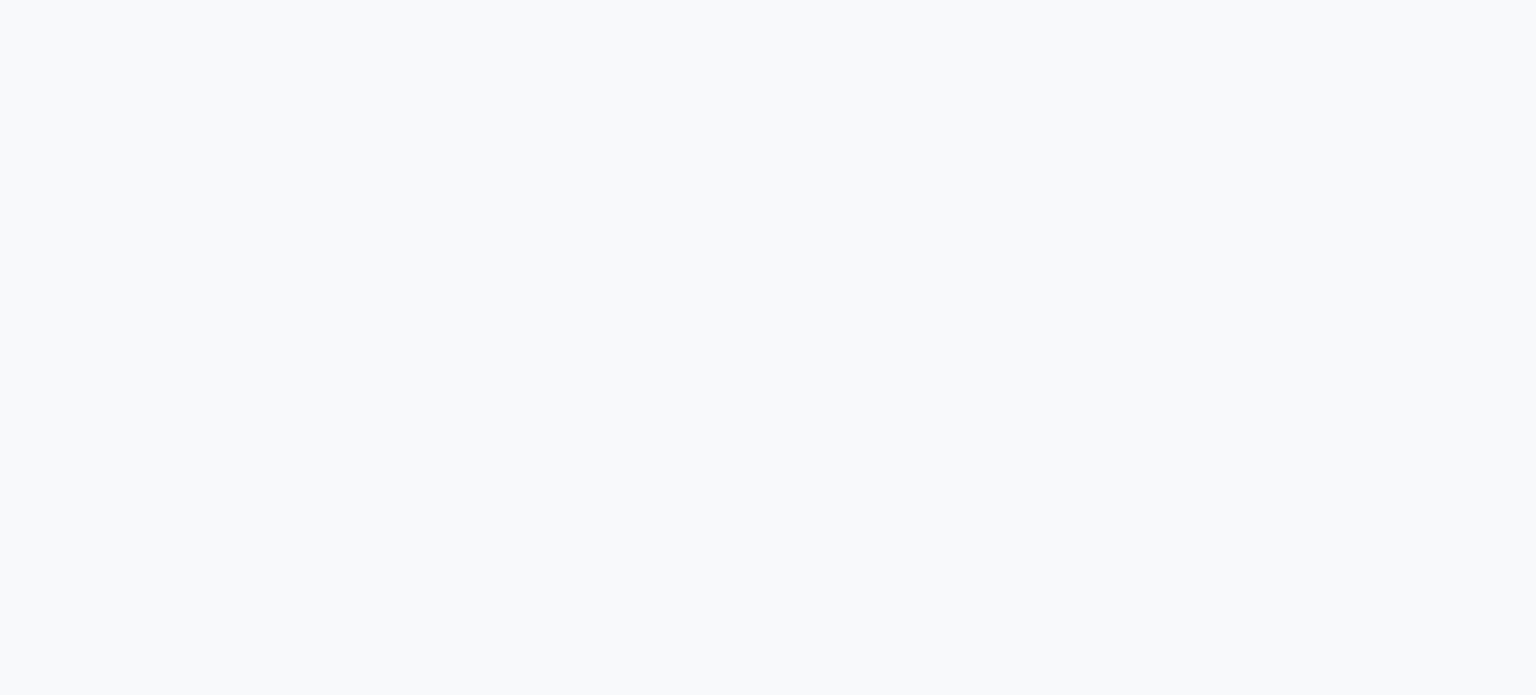 scroll, scrollTop: 0, scrollLeft: 0, axis: both 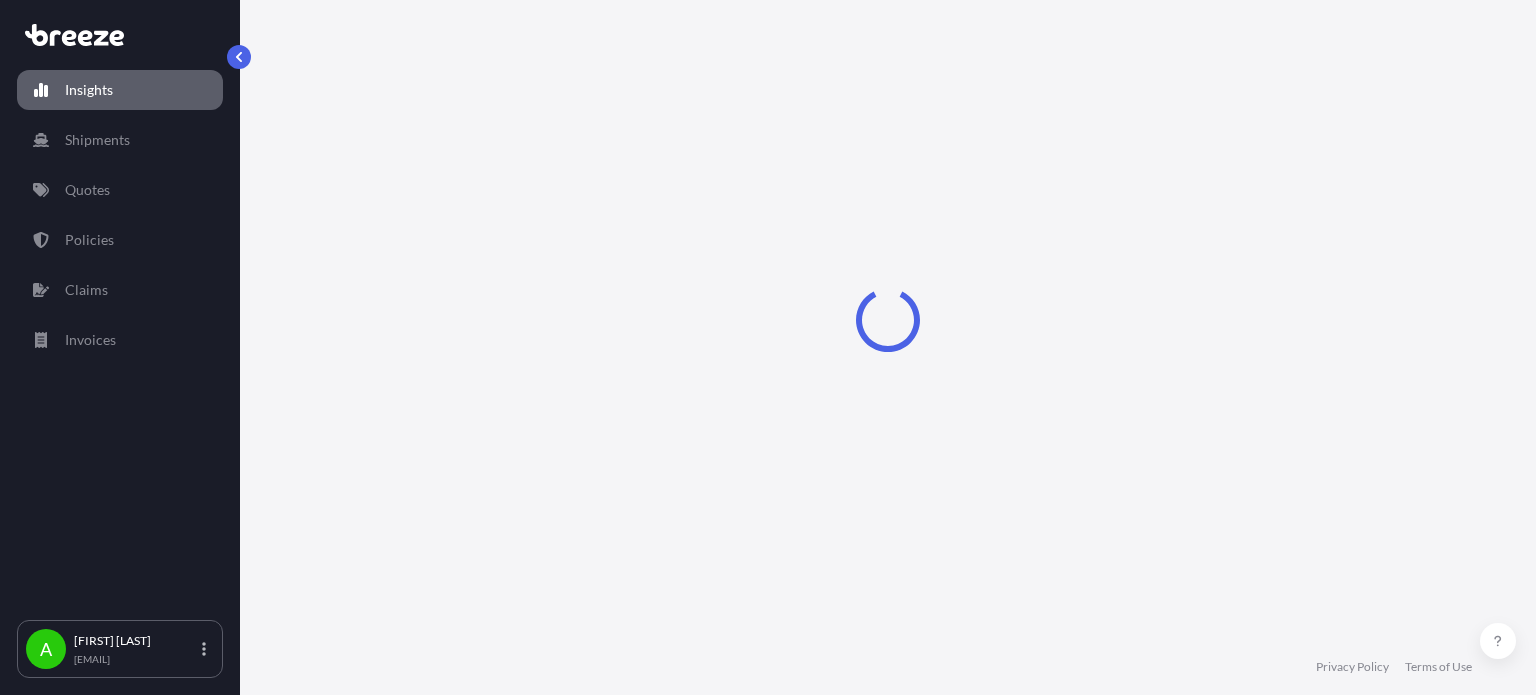 select on "2025" 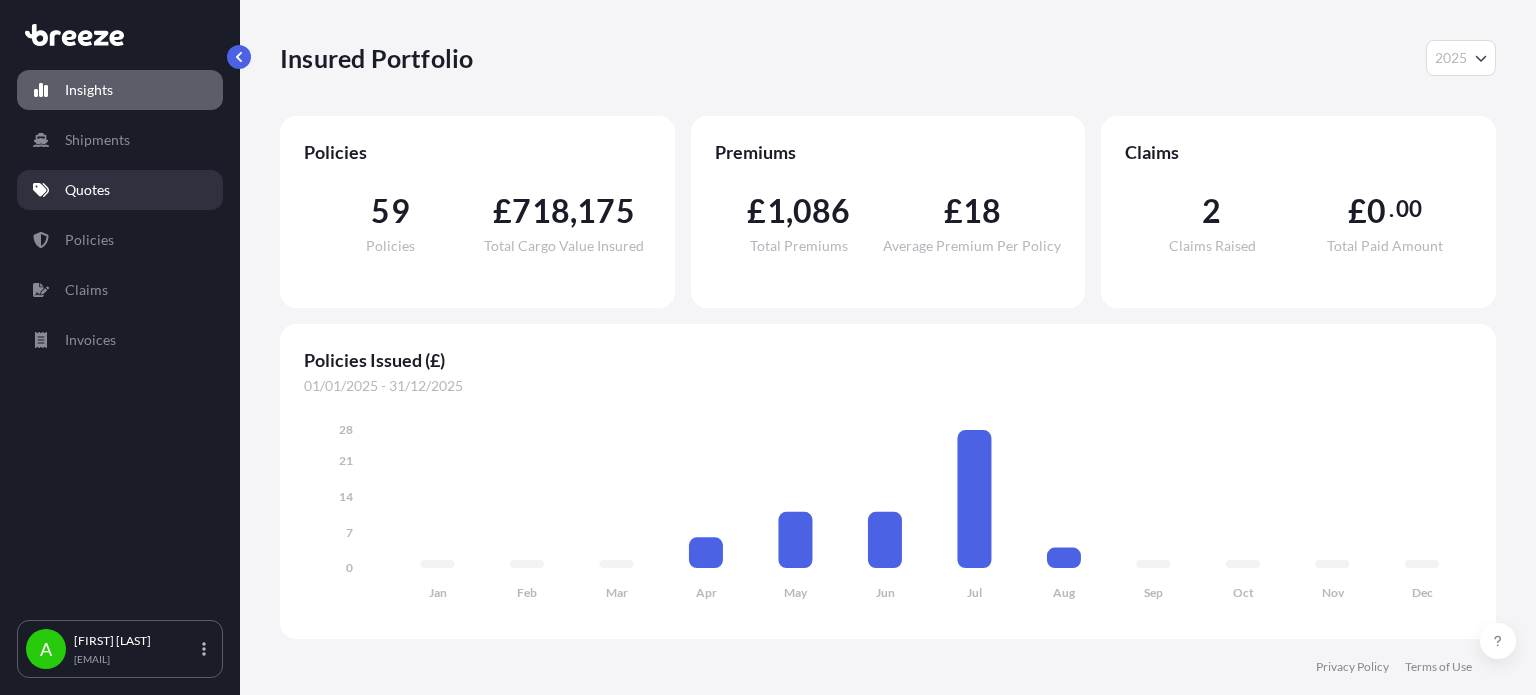 click on "Quotes" at bounding box center [87, 190] 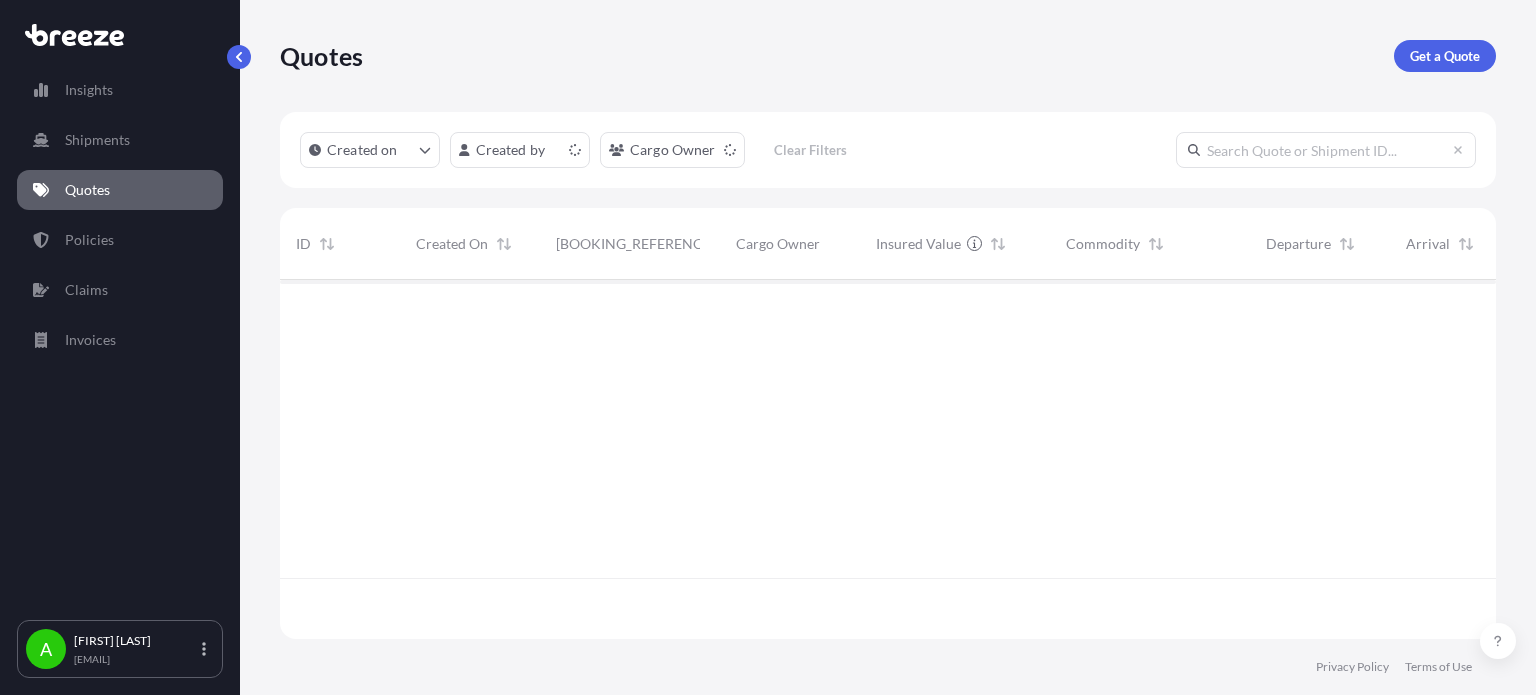scroll, scrollTop: 16, scrollLeft: 16, axis: both 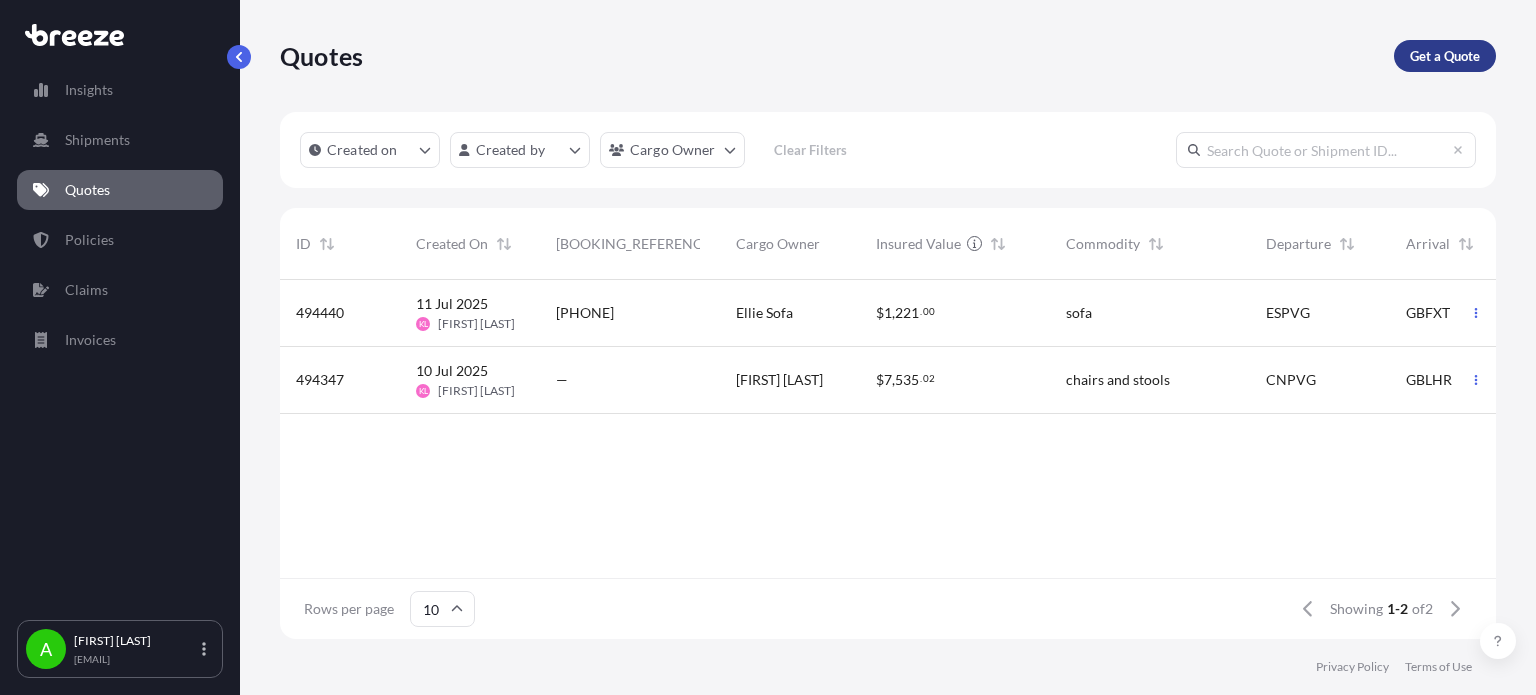 click on "Get a Quote" at bounding box center (1445, 56) 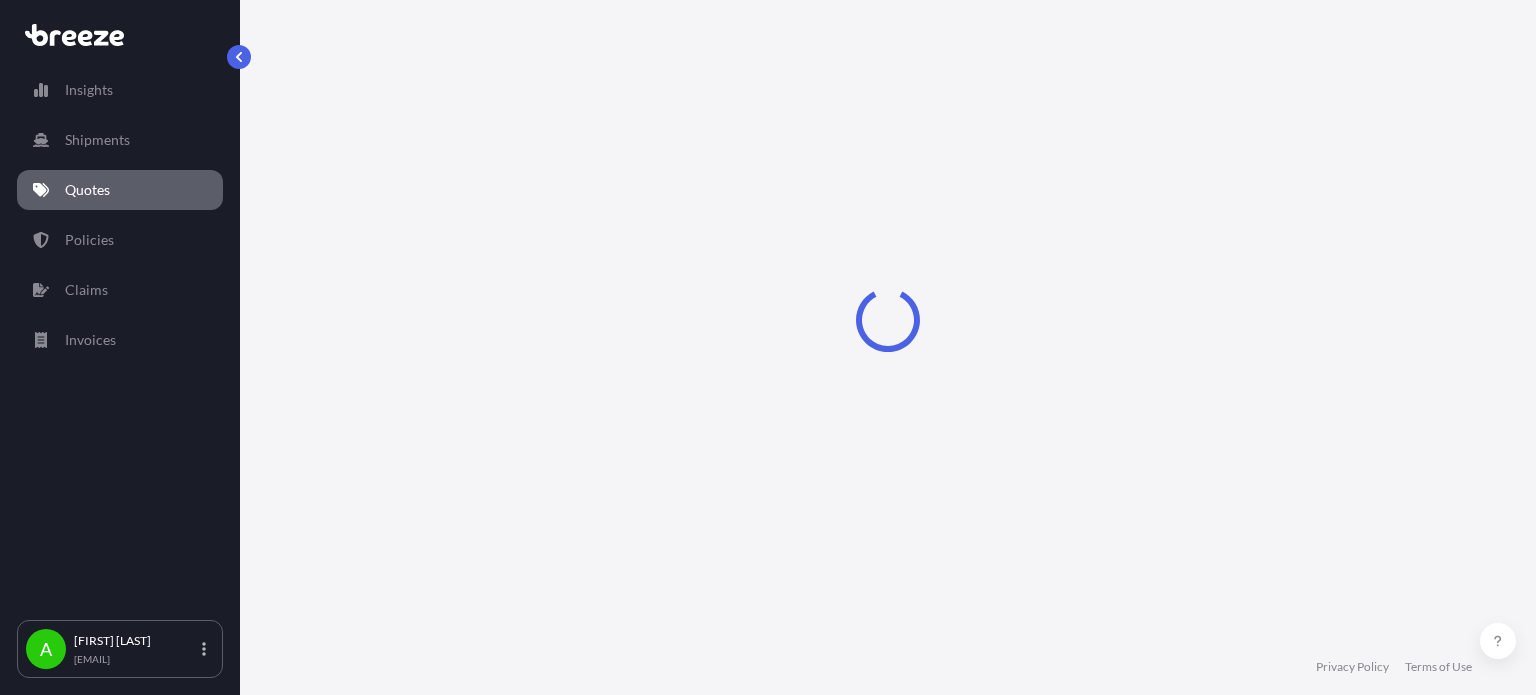 select on "Sea" 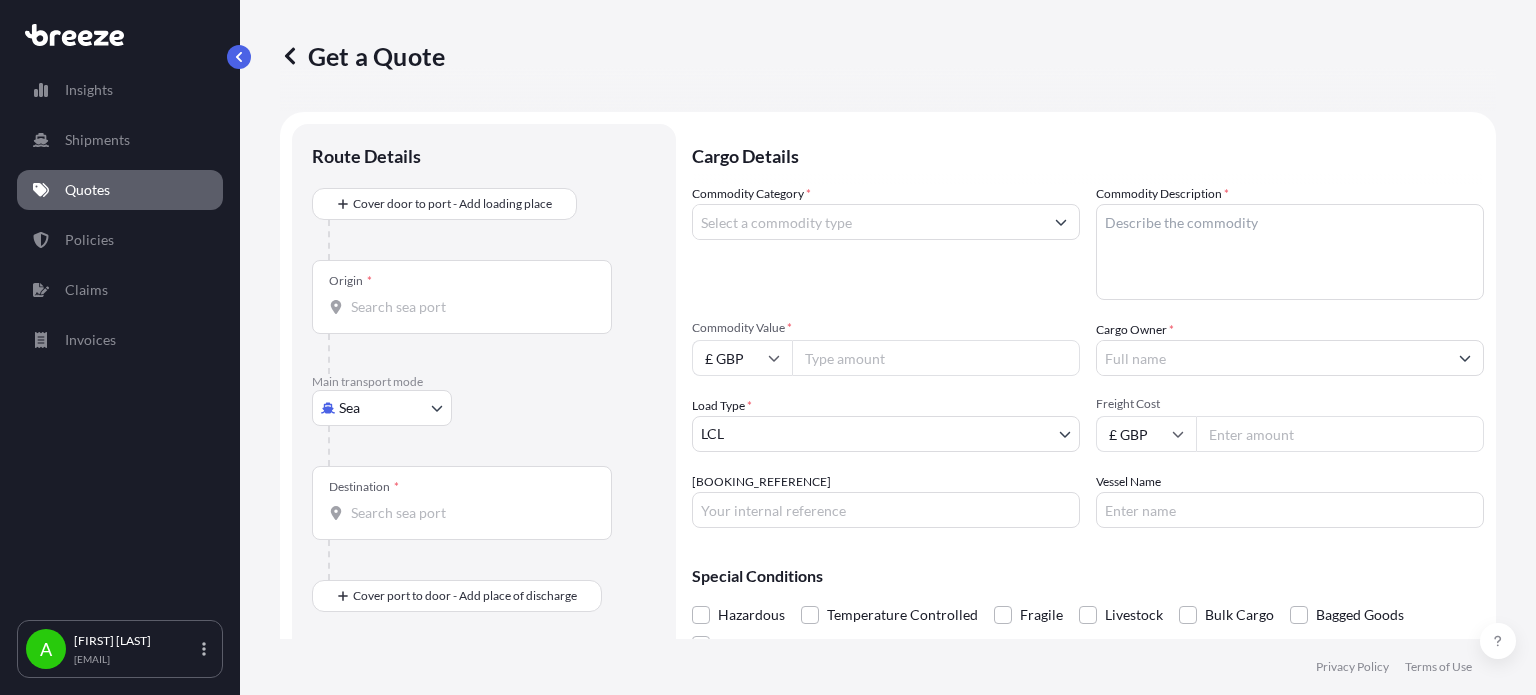 scroll, scrollTop: 32, scrollLeft: 0, axis: vertical 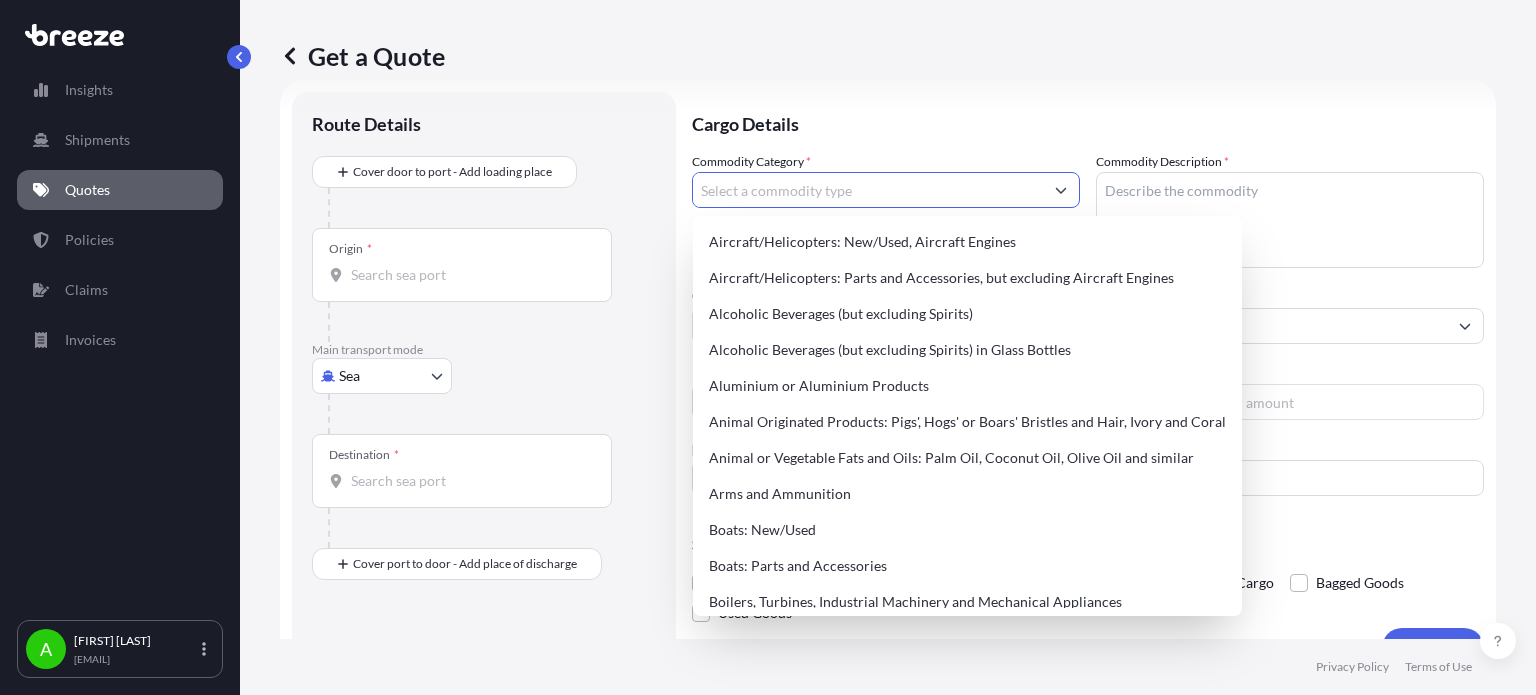 click on "Commodity Category *" at bounding box center (868, 190) 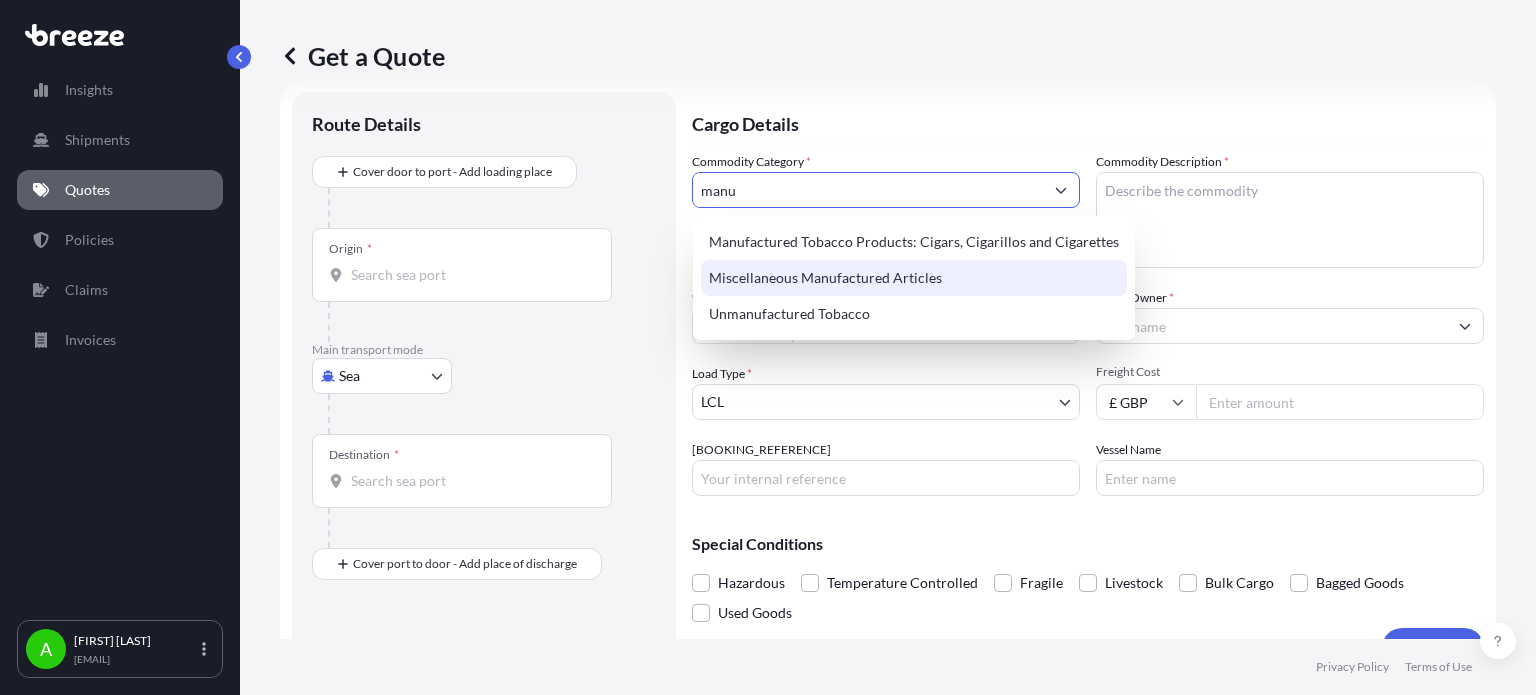 click on "Miscellaneous Manufactured Articles" at bounding box center [914, 278] 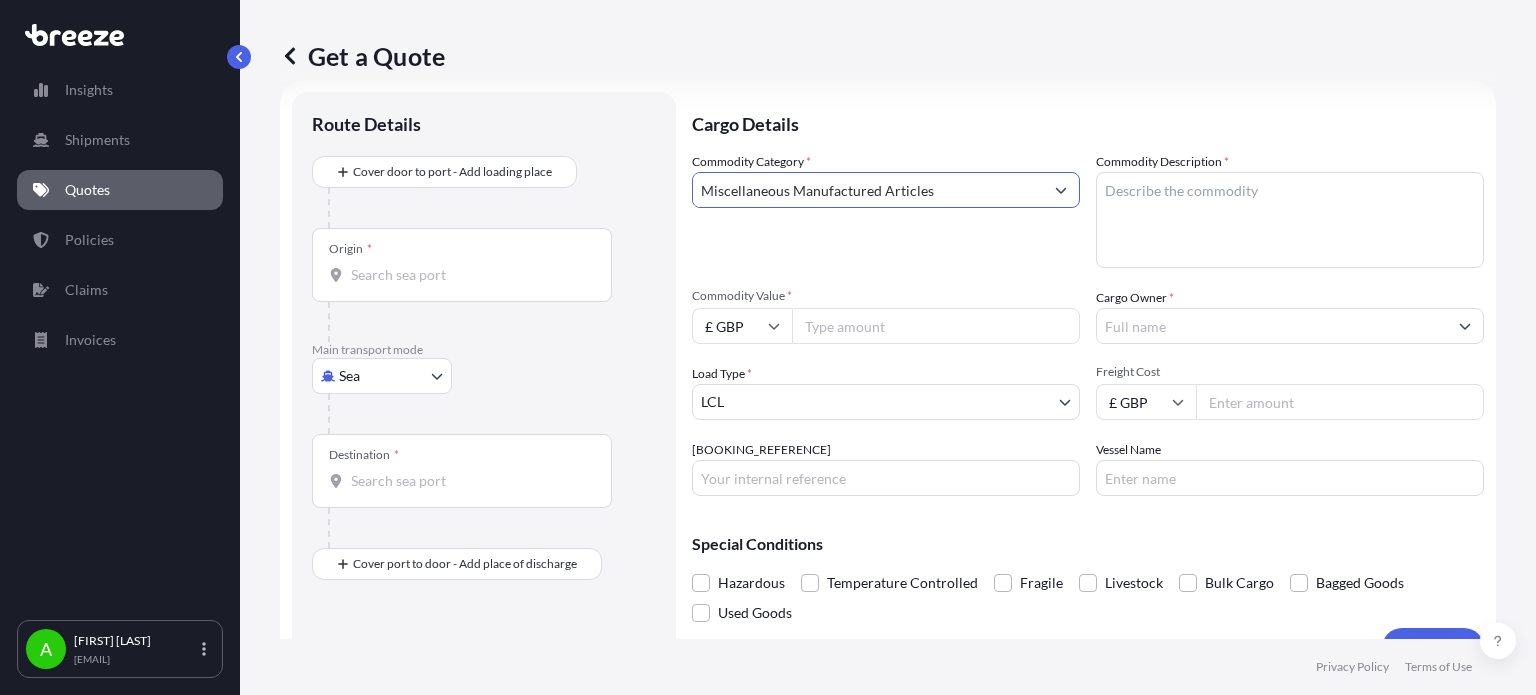 type on "Miscellaneous Manufactured Articles" 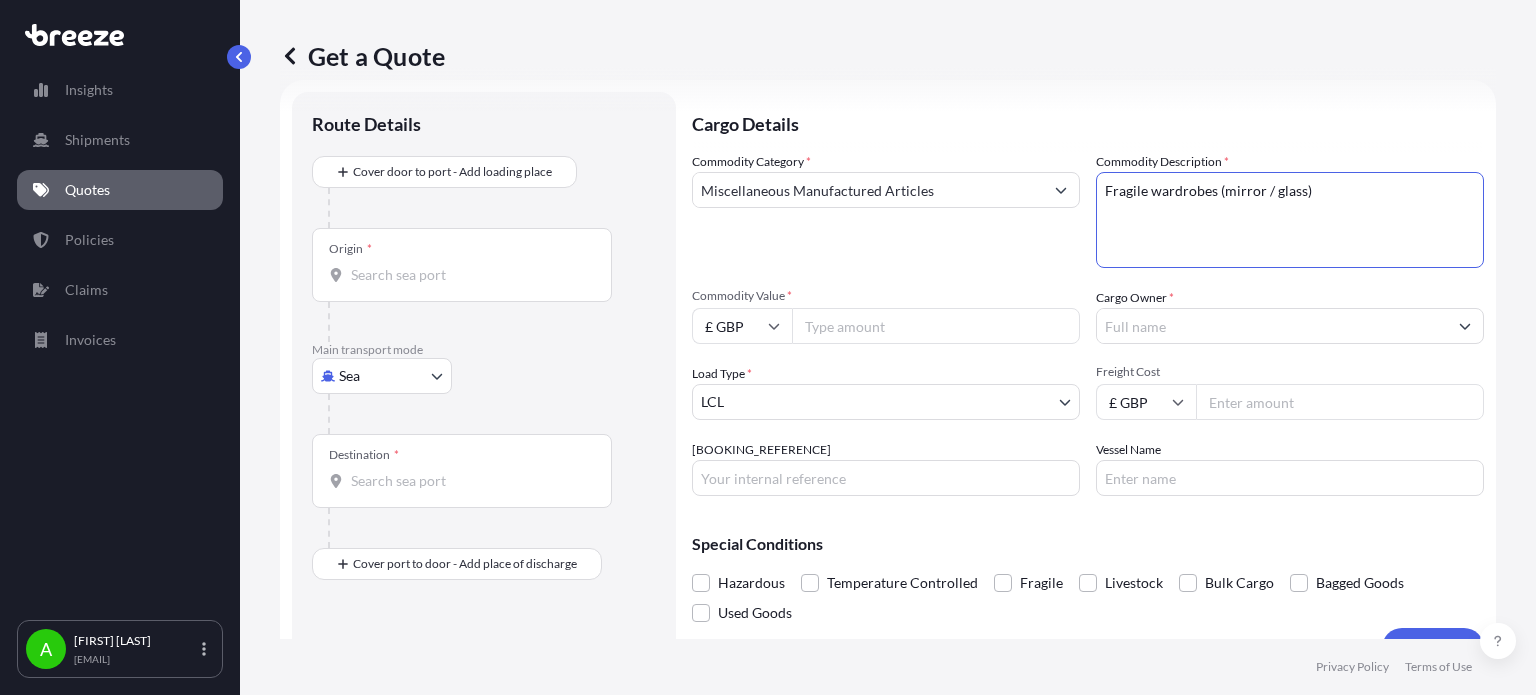 type on "Fragile wardrobes (mirror / glass)" 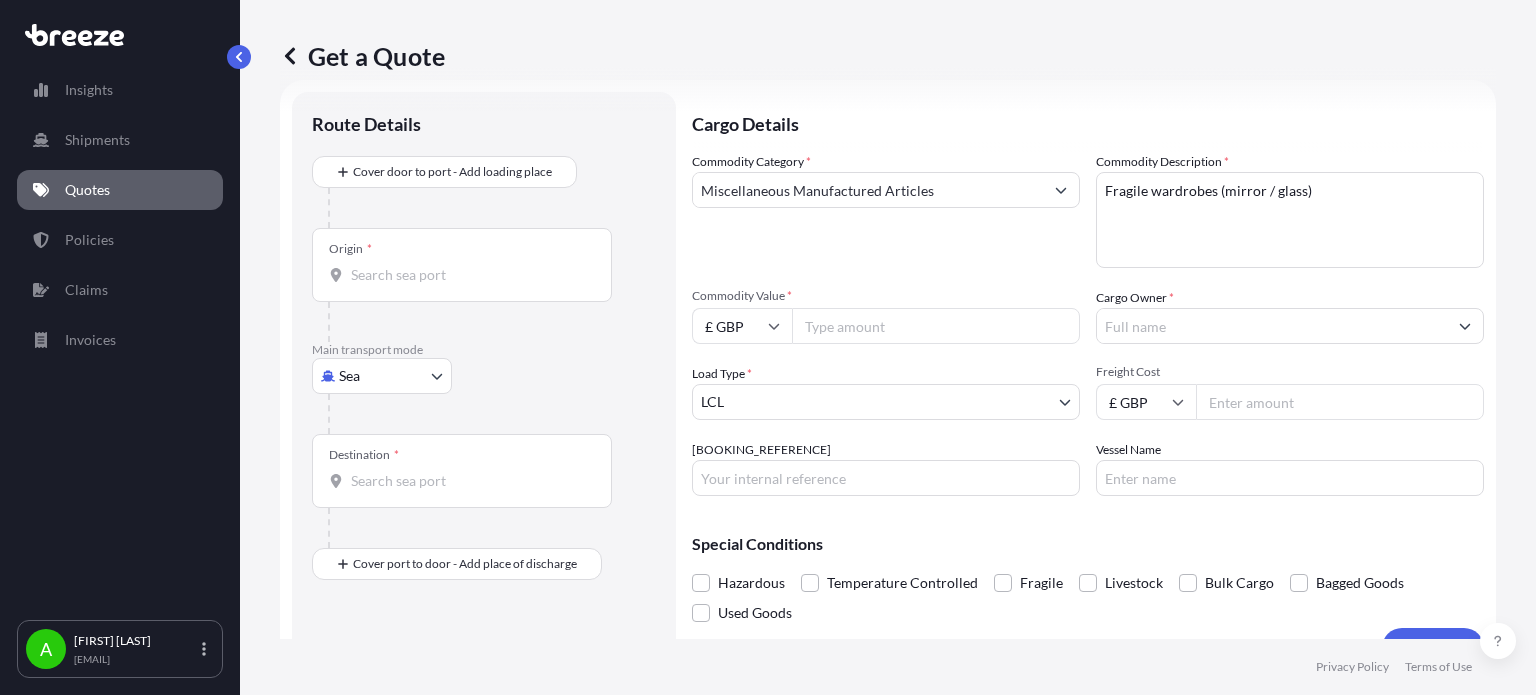 click on "Commodity Value   *" at bounding box center (936, 326) 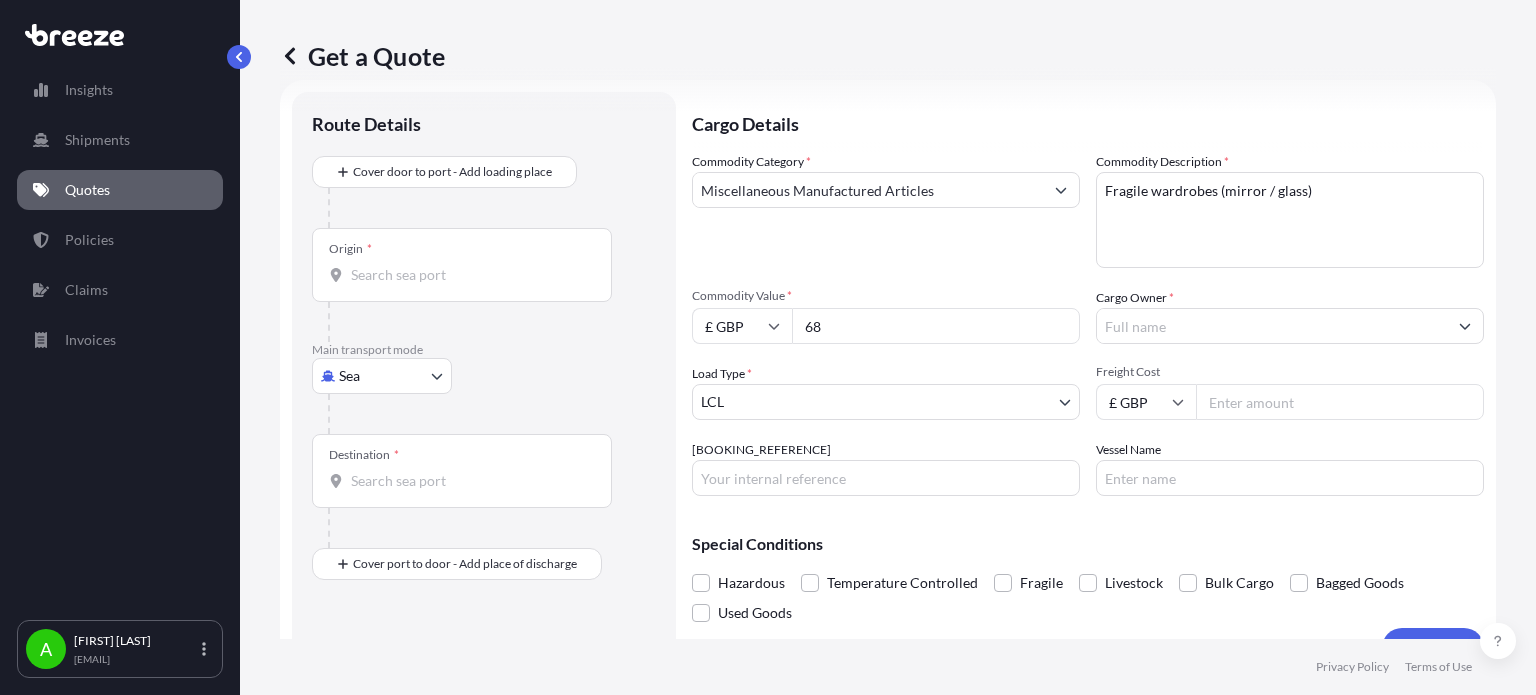 type on "68" 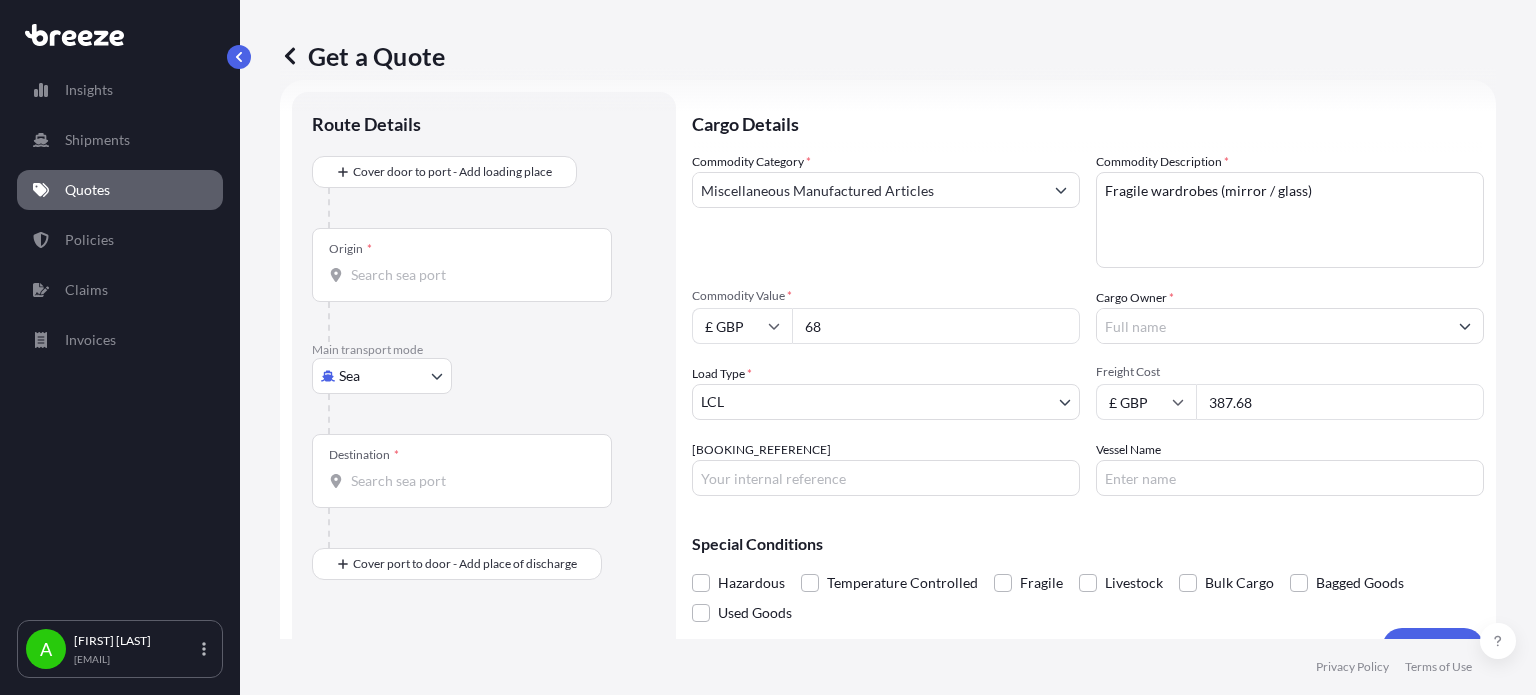 type on "387.68" 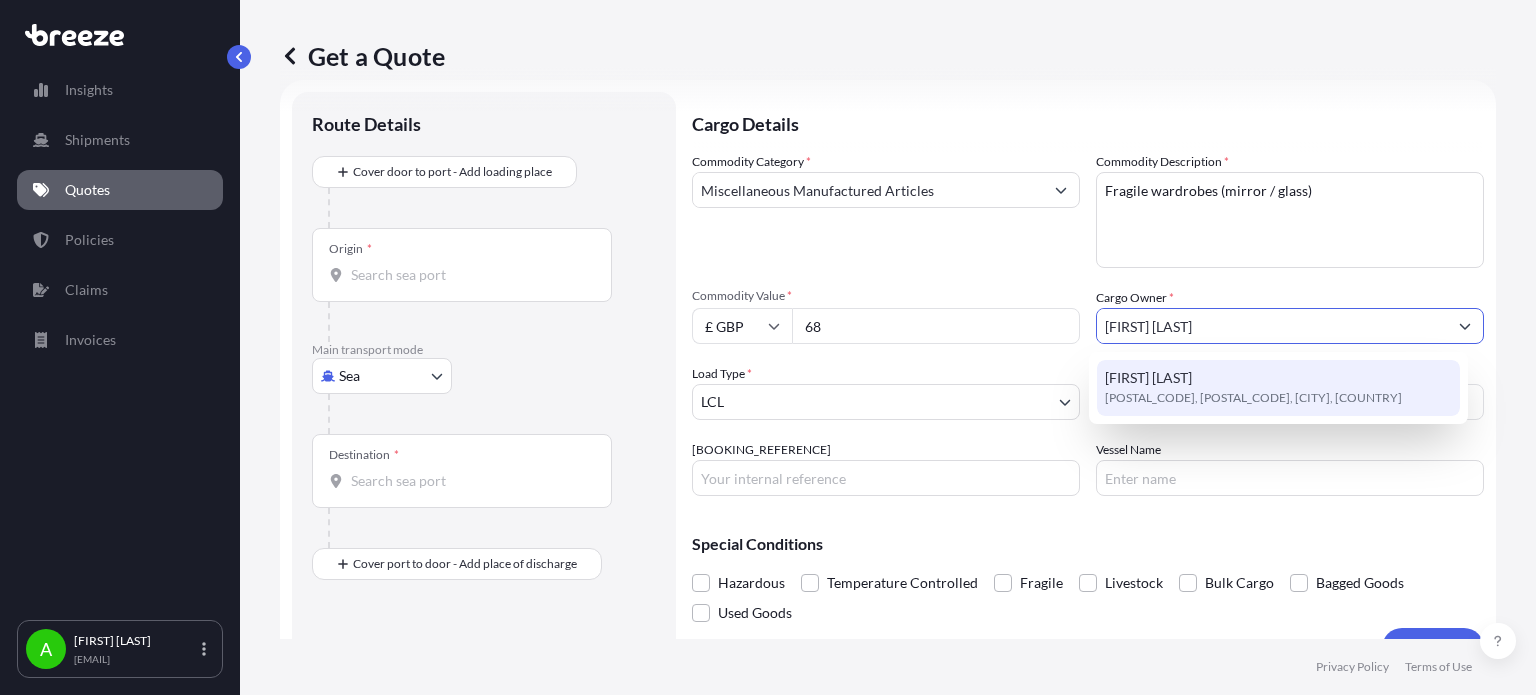 click on "[POSTAL_CODE], [POSTAL_CODE], [CITY], [COUNTRY]" at bounding box center [1253, 398] 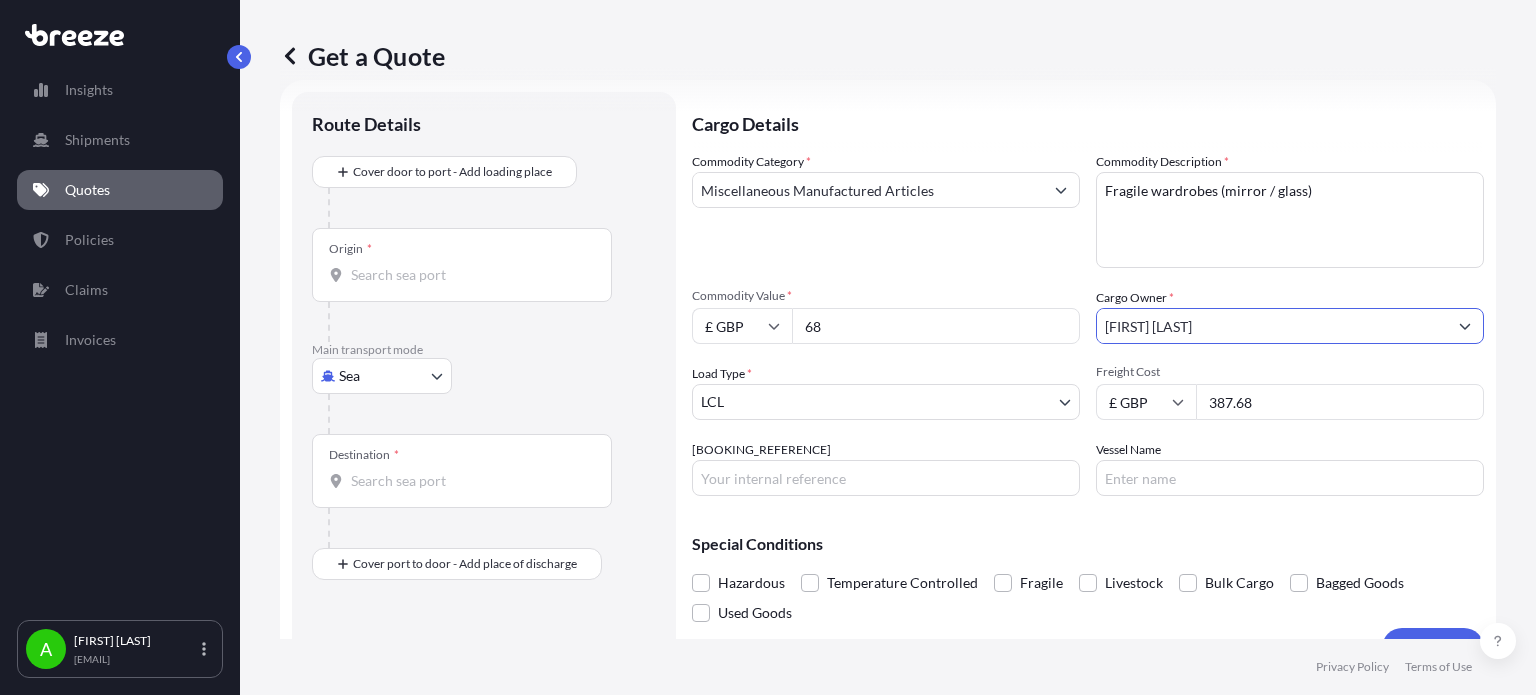 type on "[FIRST] [LAST]" 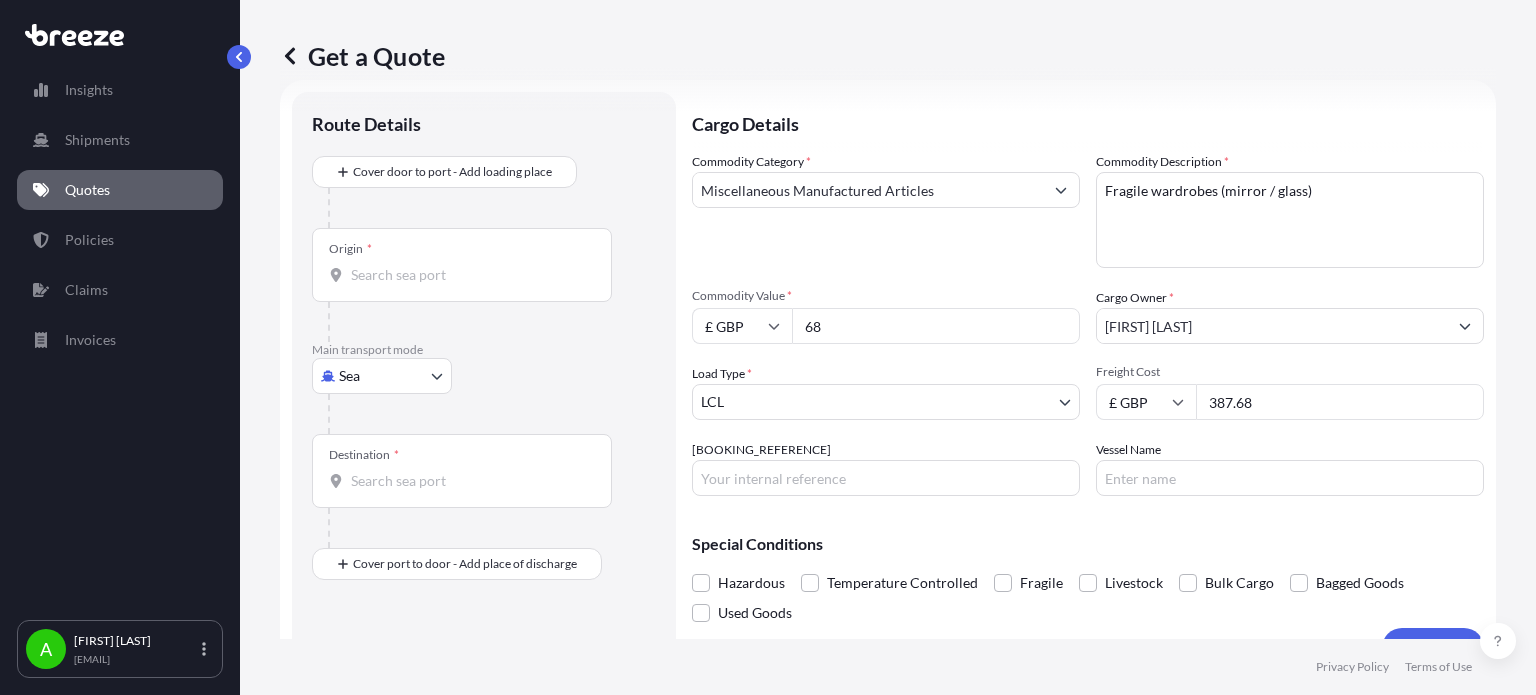 click on "[COMMODITY_CATEGORY] [COMMODITY_DESCRIPTION] [COMMODITY_VALUE] [CURRENCY] [CARGO_OWNER] [LOAD_TYPE] [FREIGHT_COST] [CURRENCY] [BOOKING_REFERENCE] [VESSEL_NAME]" at bounding box center [1088, 324] 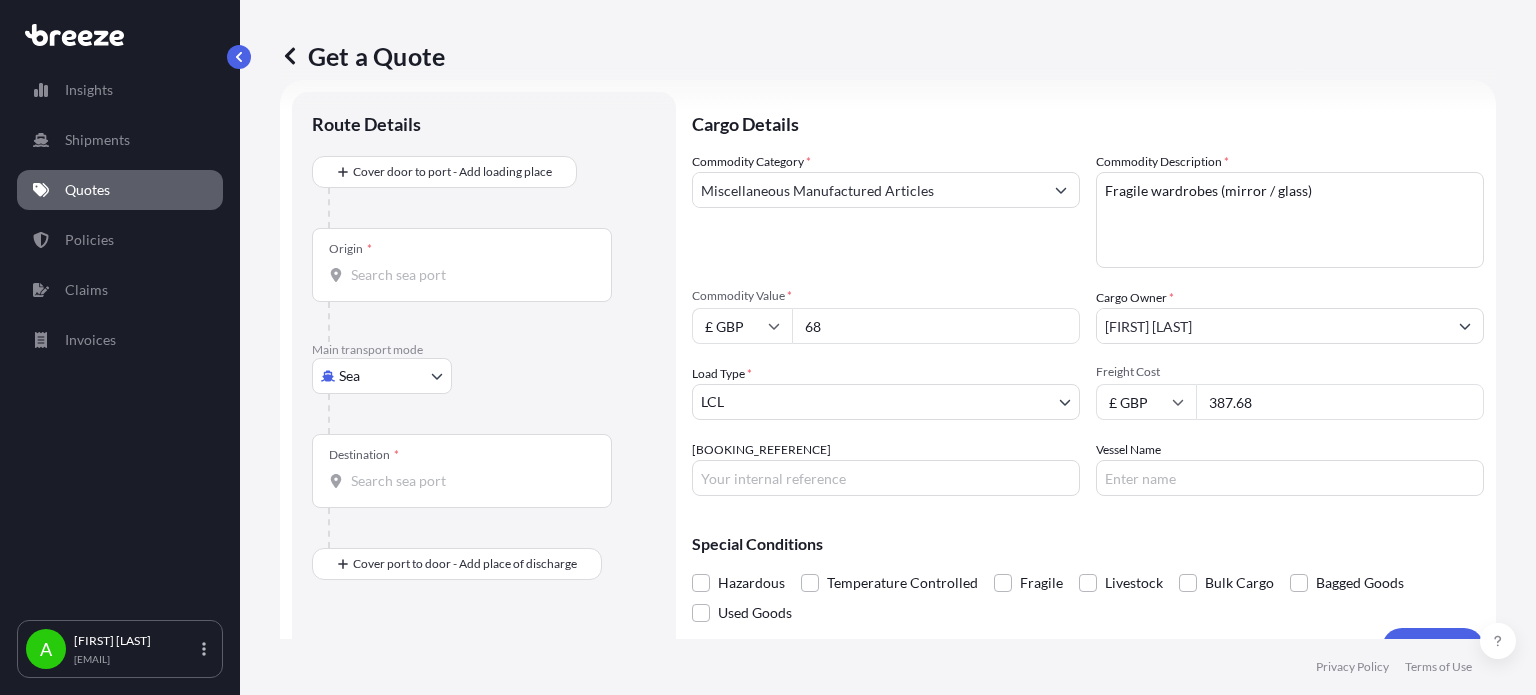 scroll, scrollTop: 72, scrollLeft: 0, axis: vertical 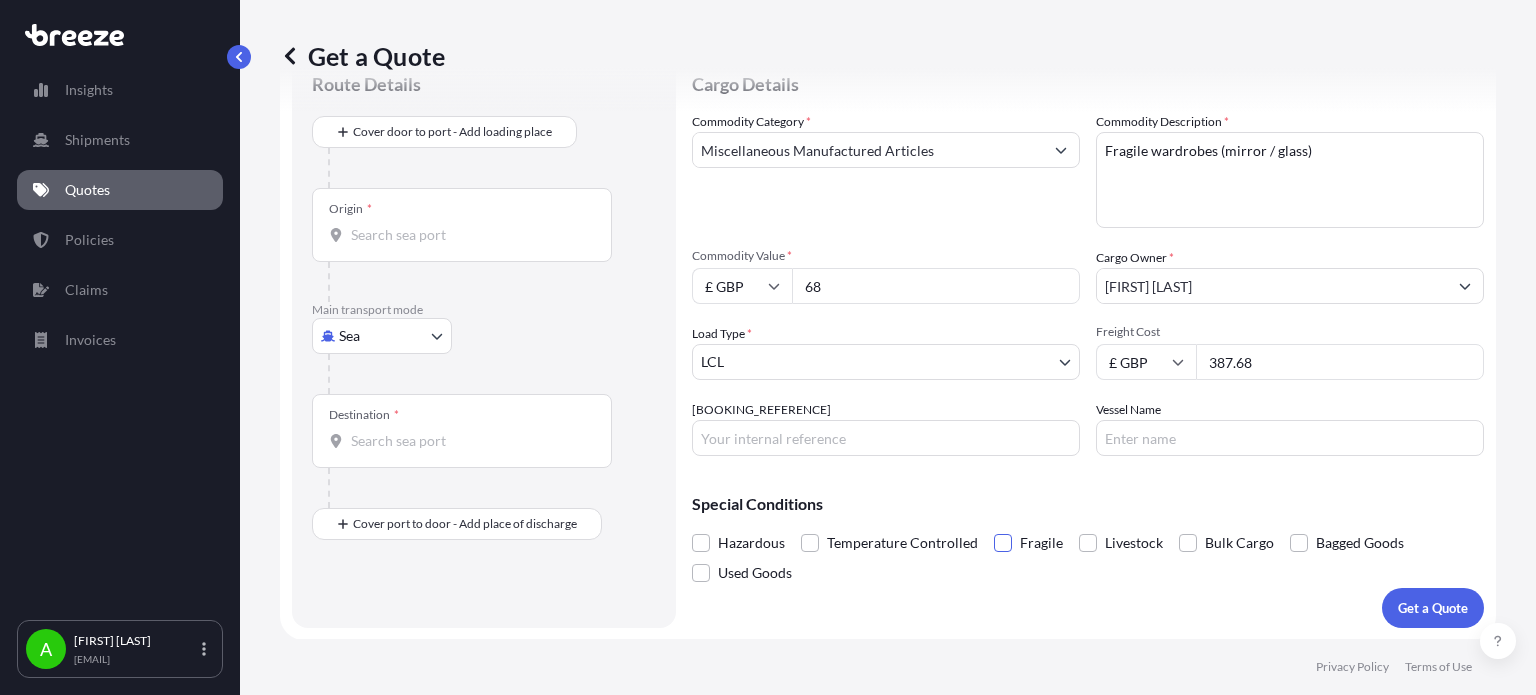 click at bounding box center [1003, 543] 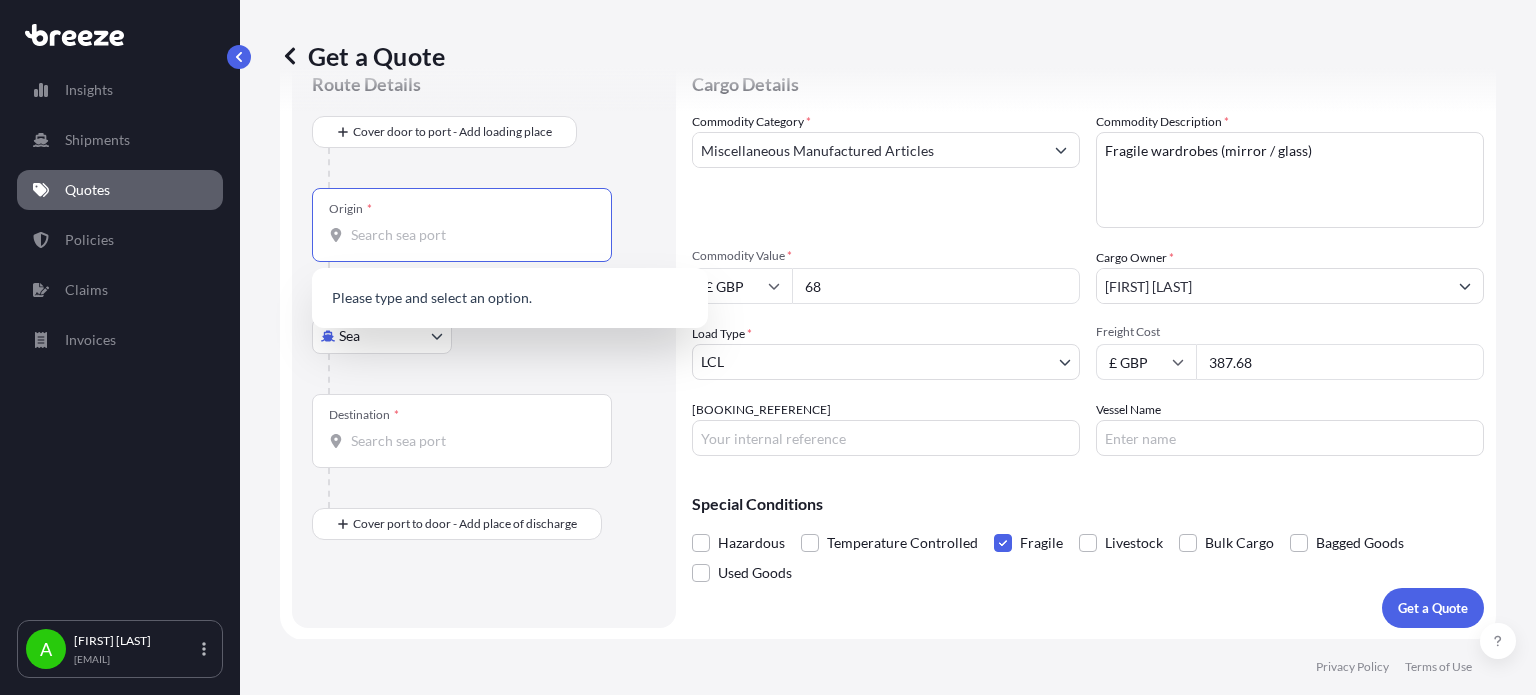 click on "Origin *" at bounding box center (469, 235) 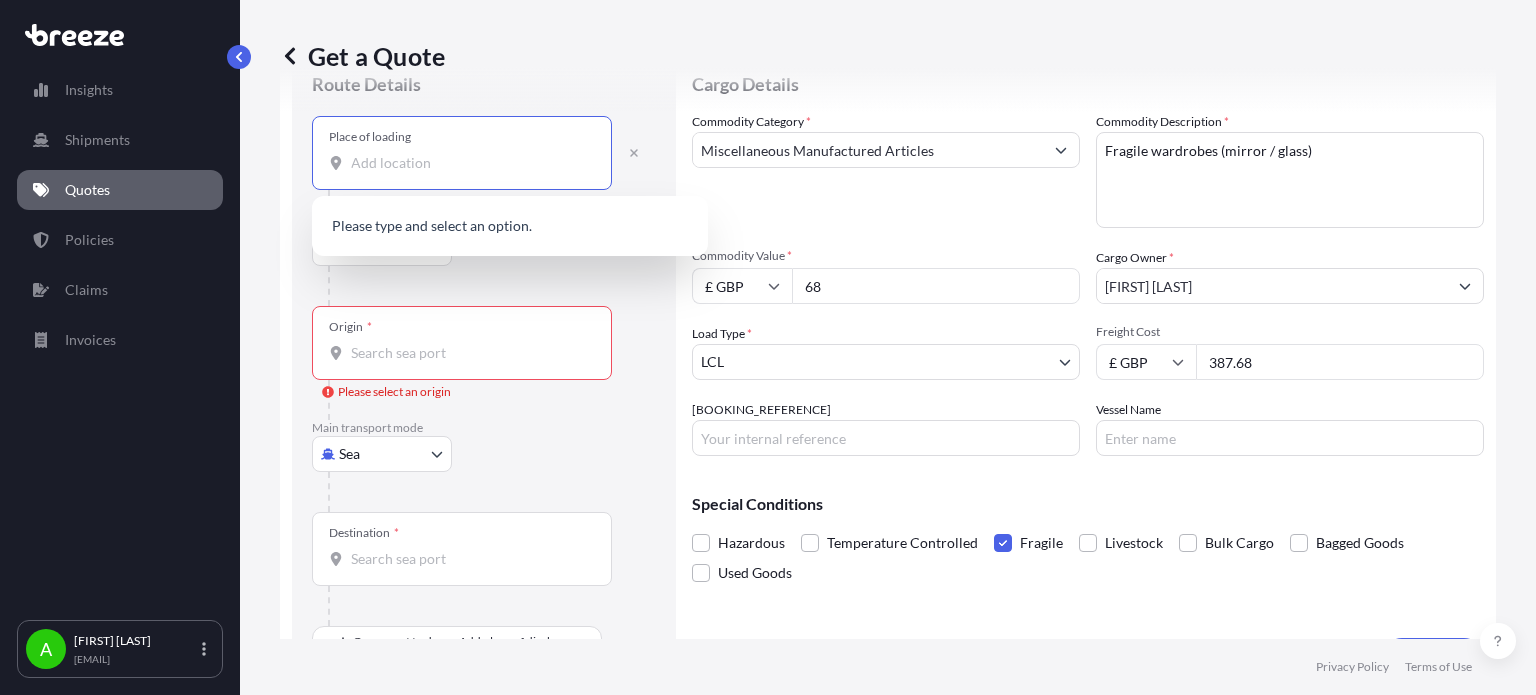 click on "Place of loading" at bounding box center [469, 163] 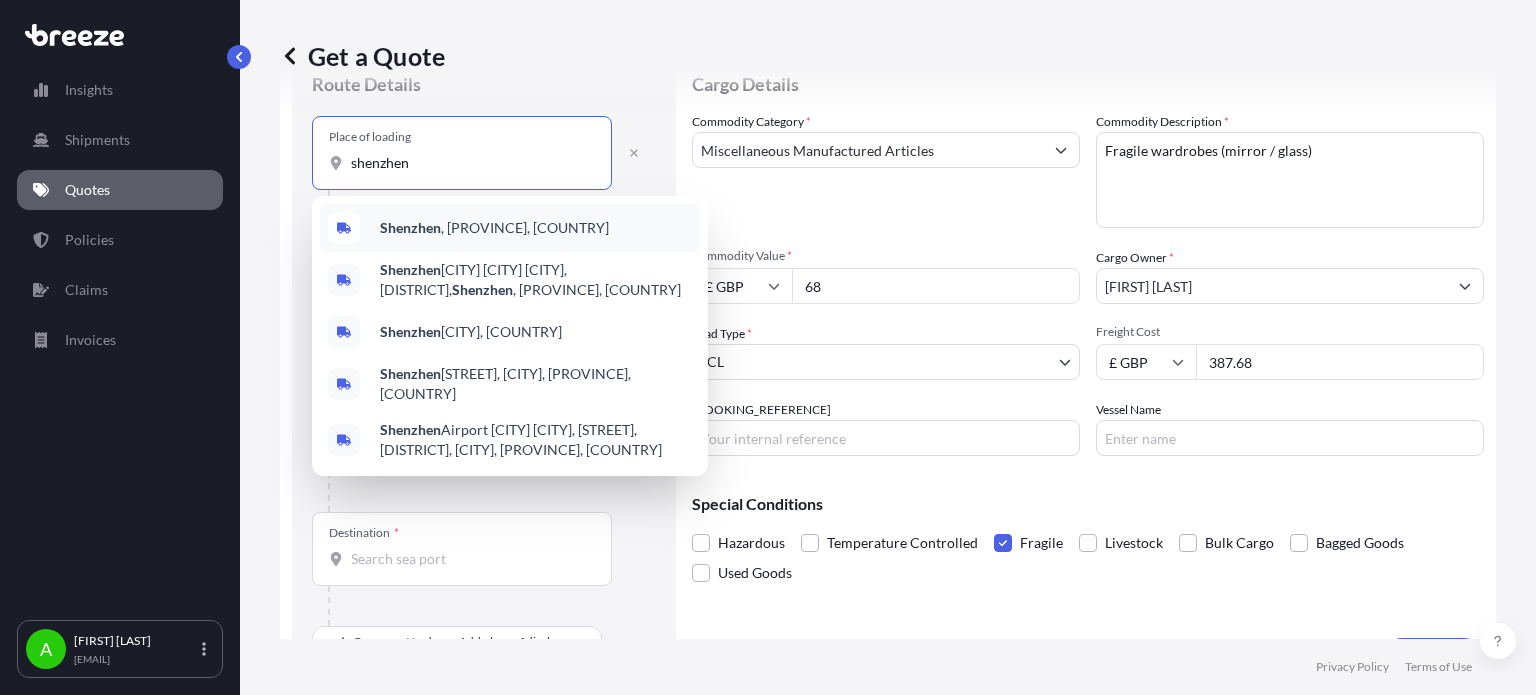 click on "Shenzhen" at bounding box center [410, 227] 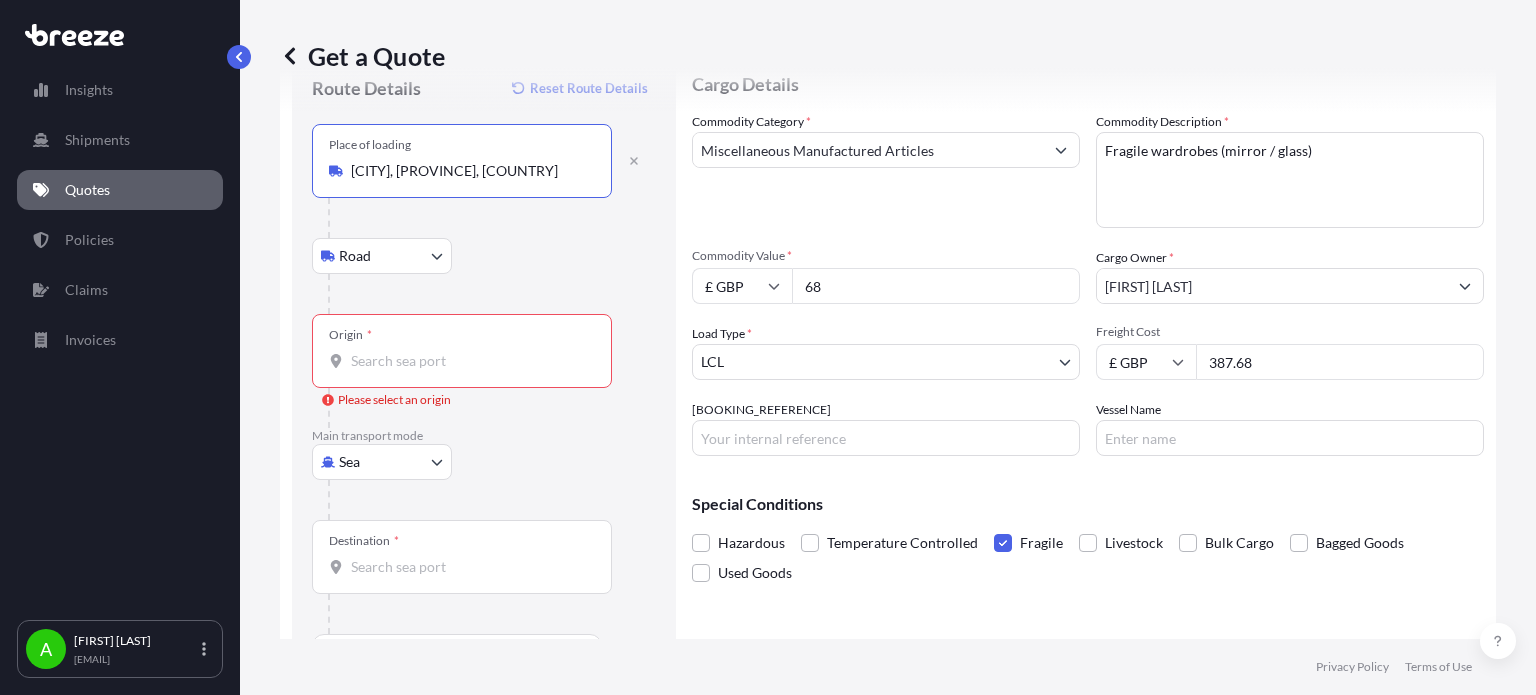 type on "[CITY], [PROVINCE], [COUNTRY]" 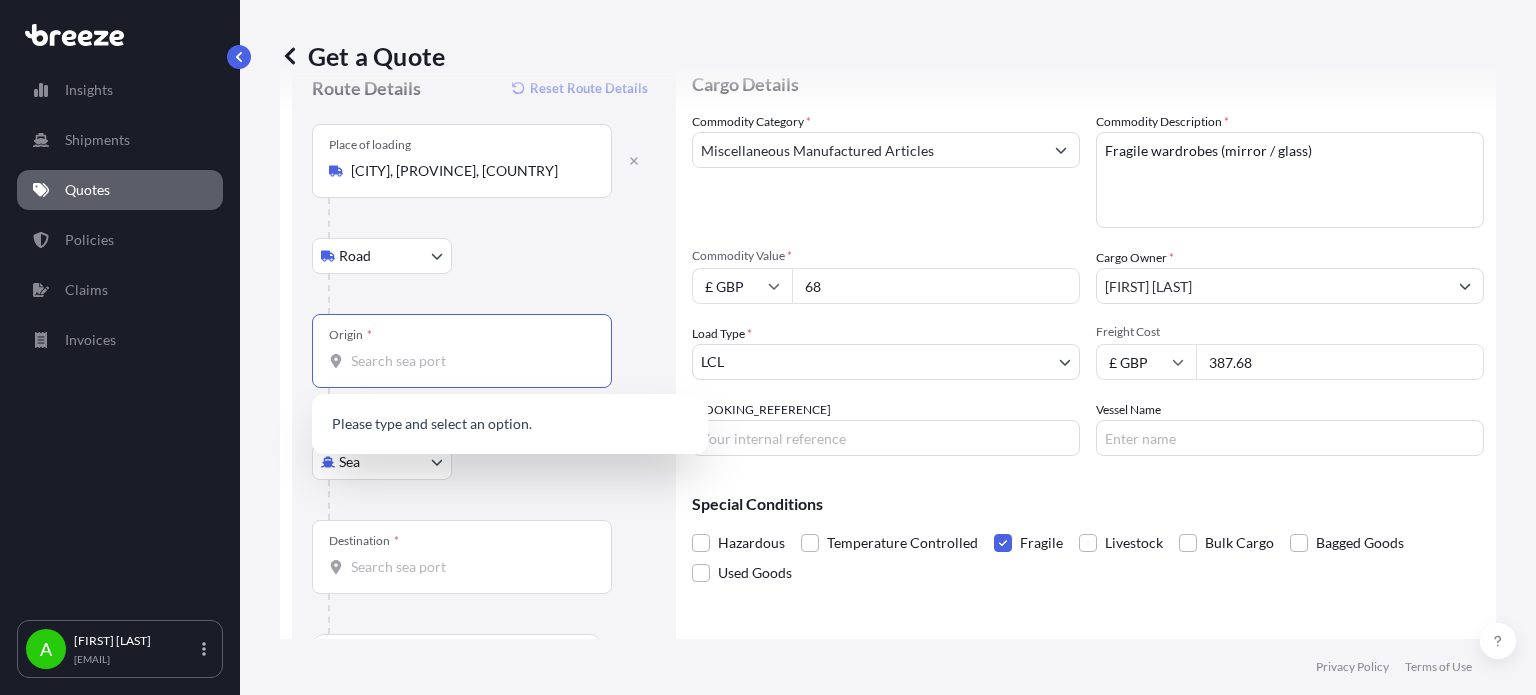click on "Origin * Please select an origin" at bounding box center [469, 361] 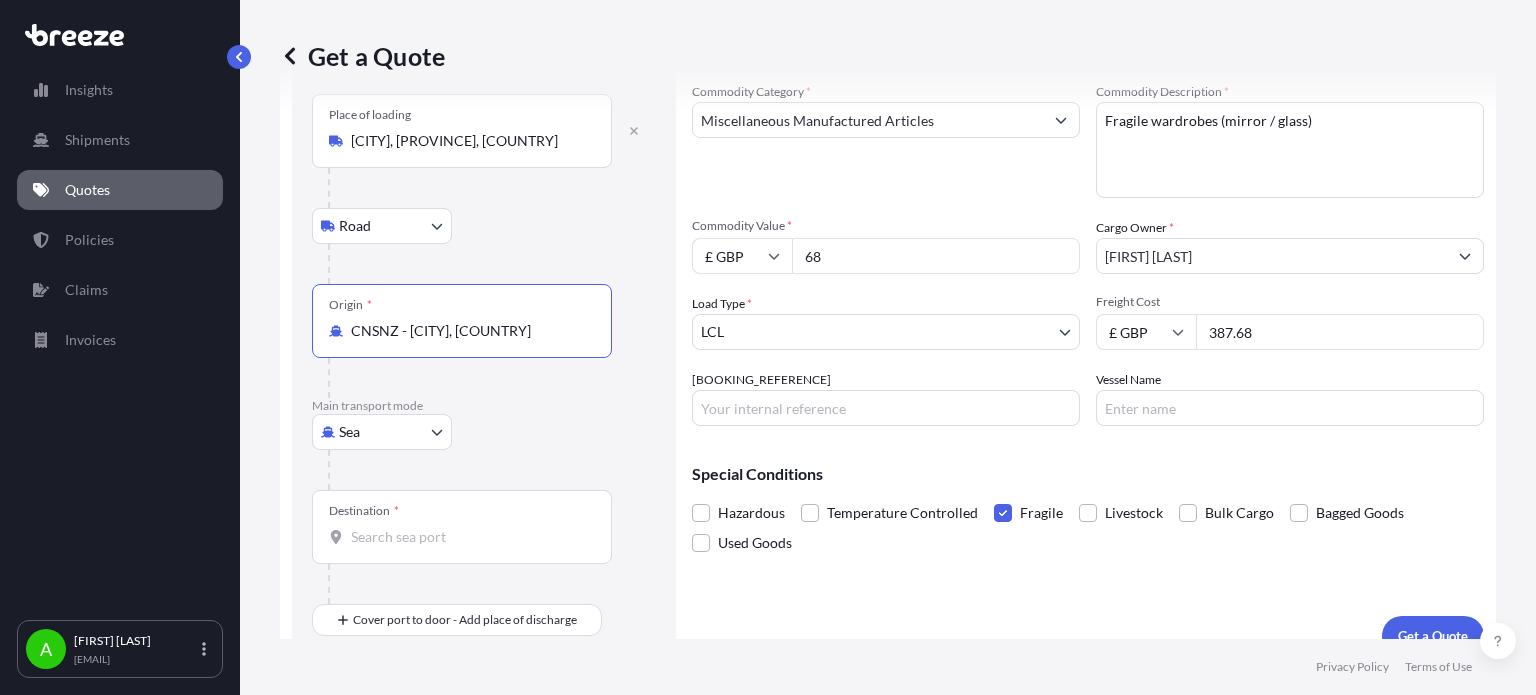 scroll, scrollTop: 129, scrollLeft: 0, axis: vertical 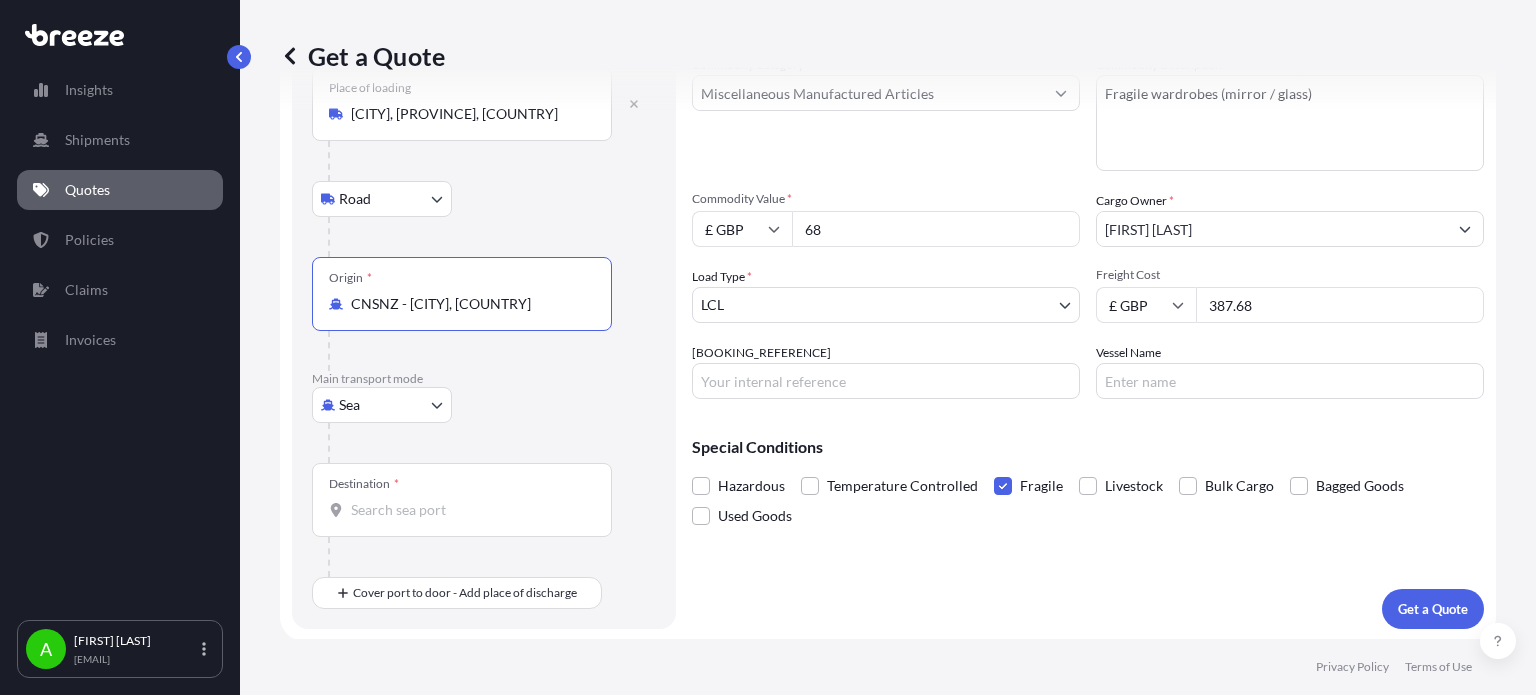 type on "CNSNZ - [CITY], [COUNTRY]" 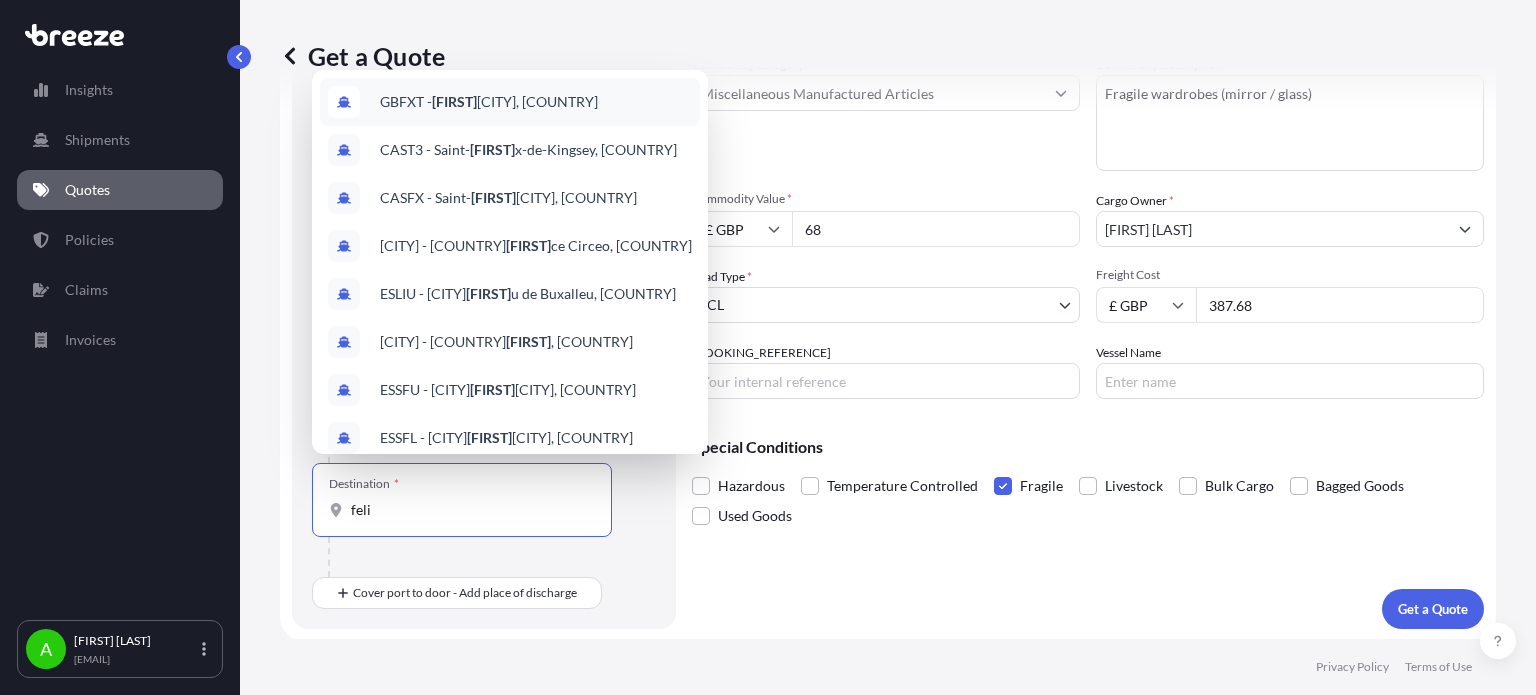 click on "[POSTAL_CODE] - [FIRST] [COUNTRY]" at bounding box center [489, 102] 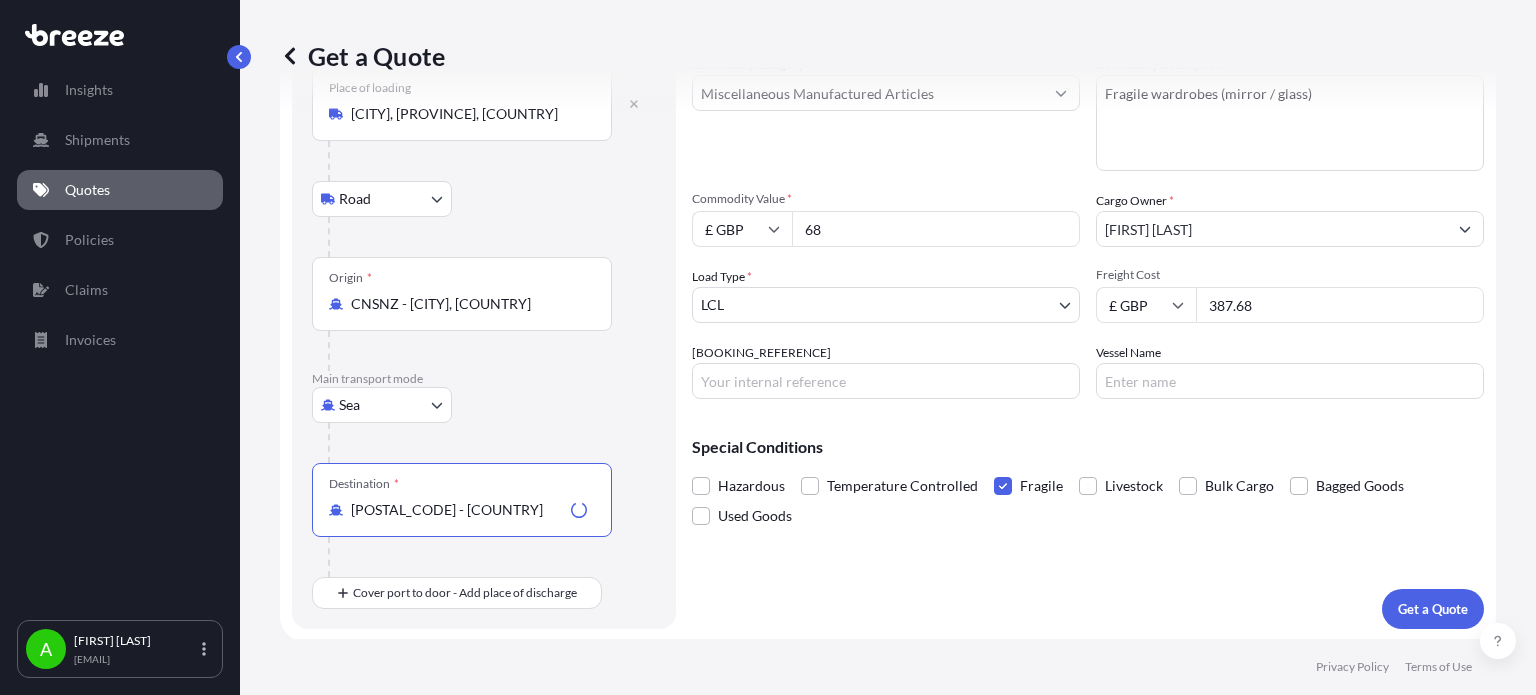 type on "[POSTAL_CODE] - [COUNTRY]" 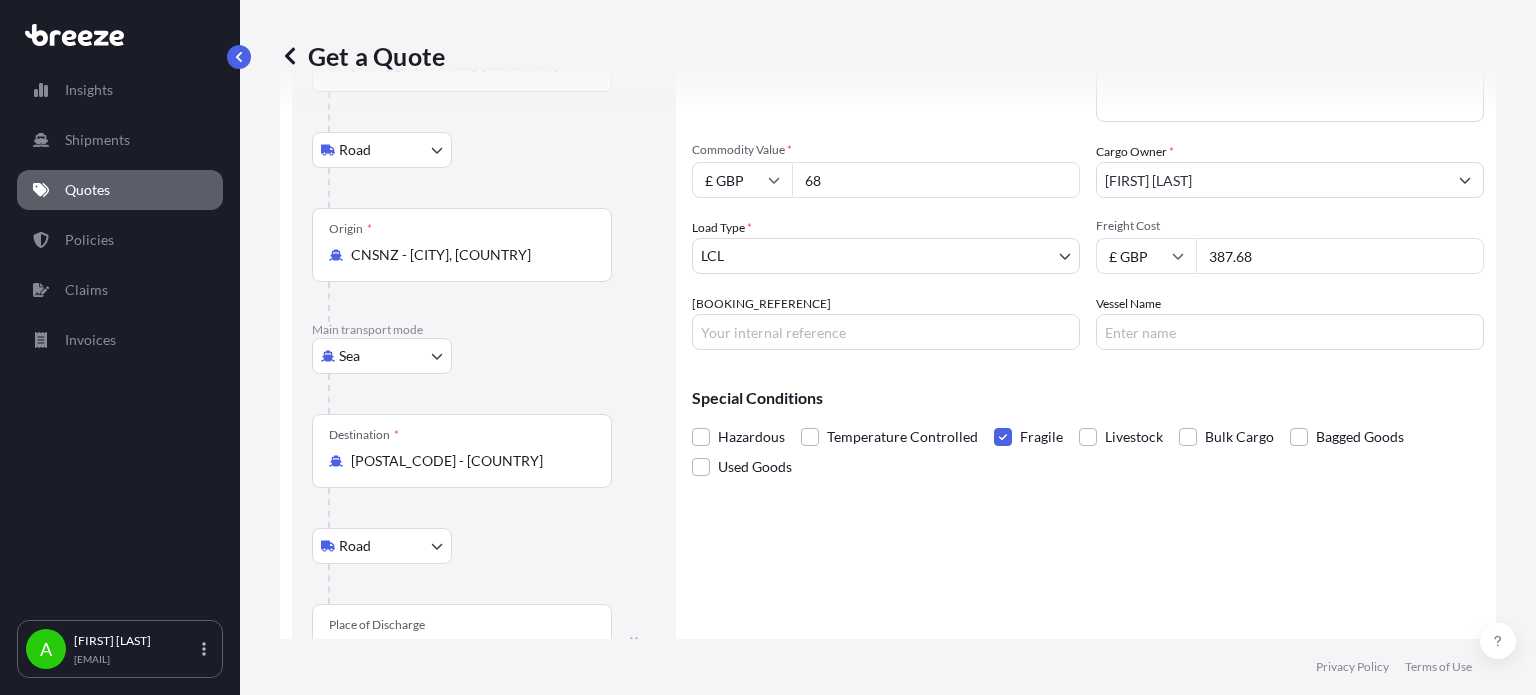 scroll, scrollTop: 247, scrollLeft: 0, axis: vertical 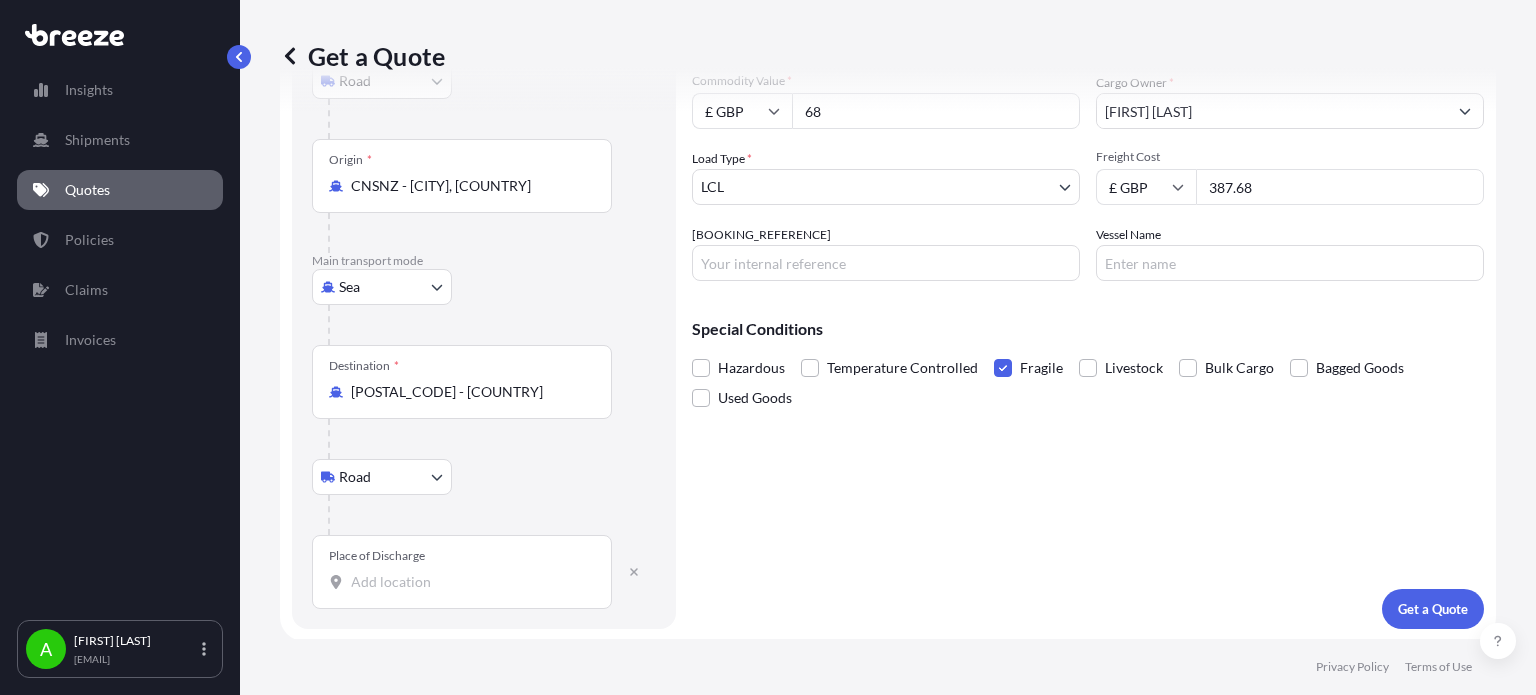 click on "Place of Discharge" at bounding box center [469, 582] 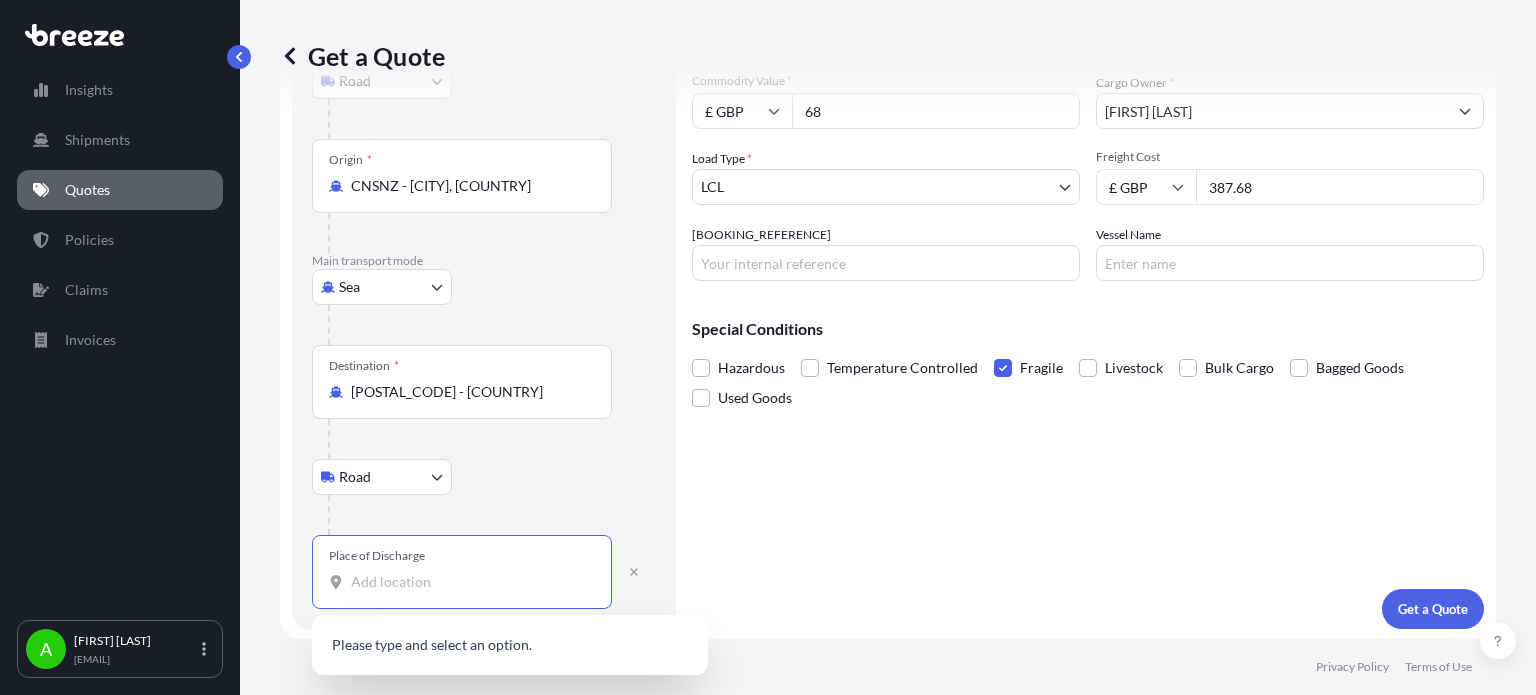 paste on "[POSTAL_CODE]" 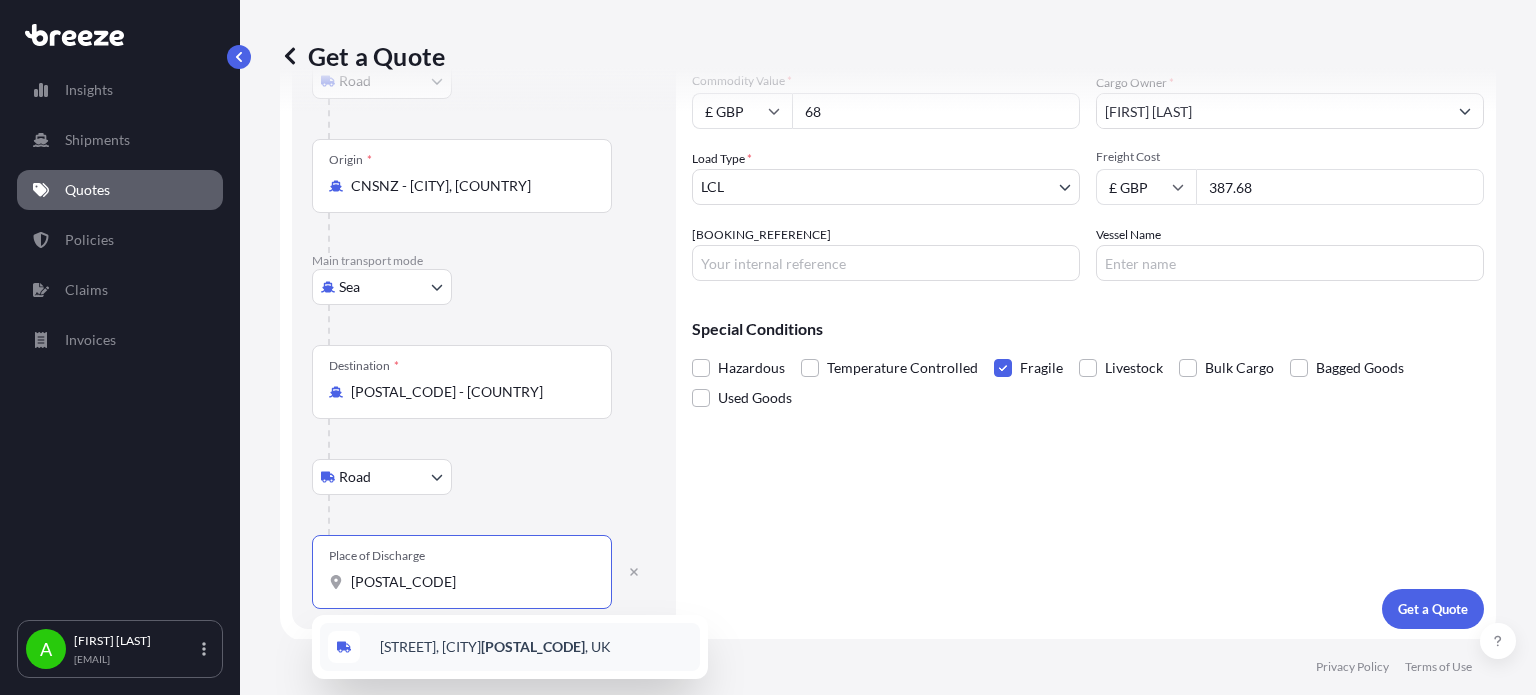 click on "[STREET], [CITY]  [POSTAL_CODE] , [COUNTRY]" at bounding box center (495, 647) 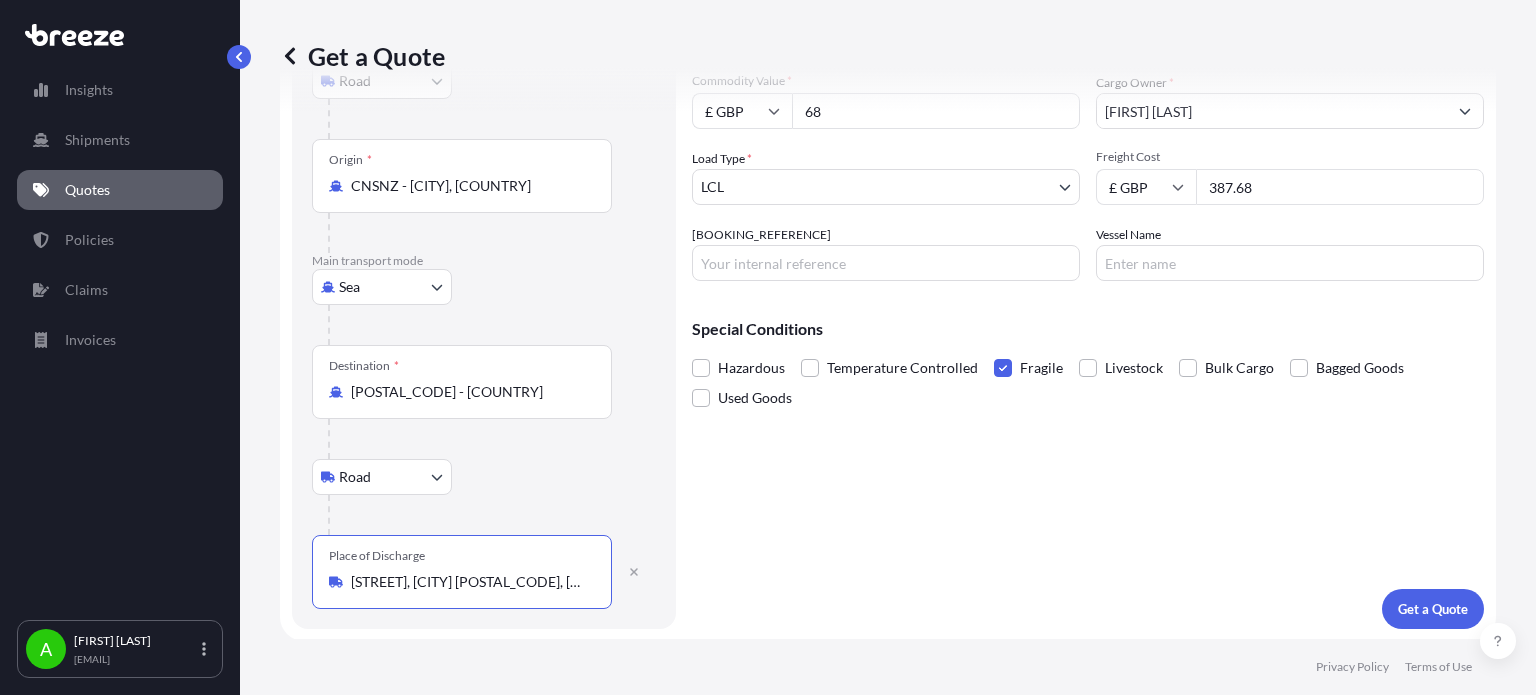 type on "[STREET], [CITY] [POSTAL_CODE], [COUNTRY]" 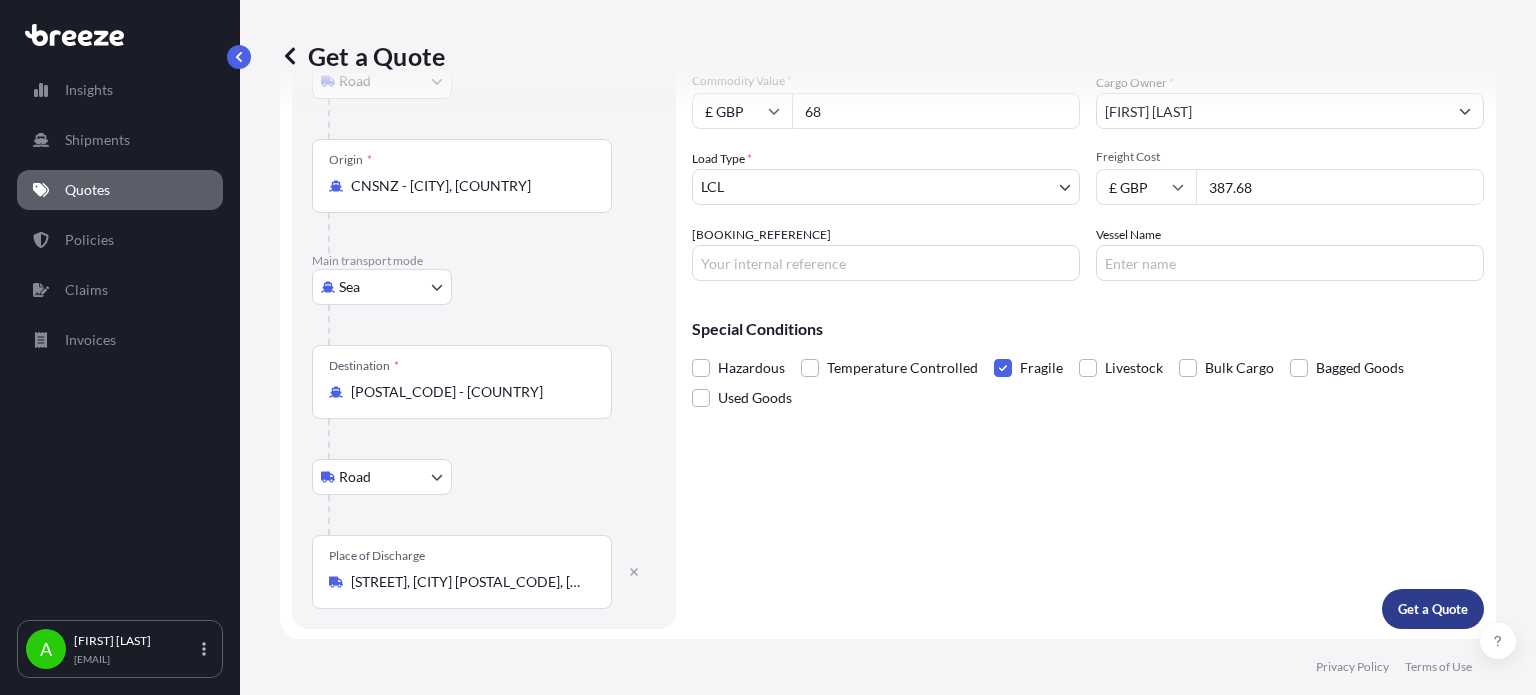 click on "Get a Quote" at bounding box center [1433, 609] 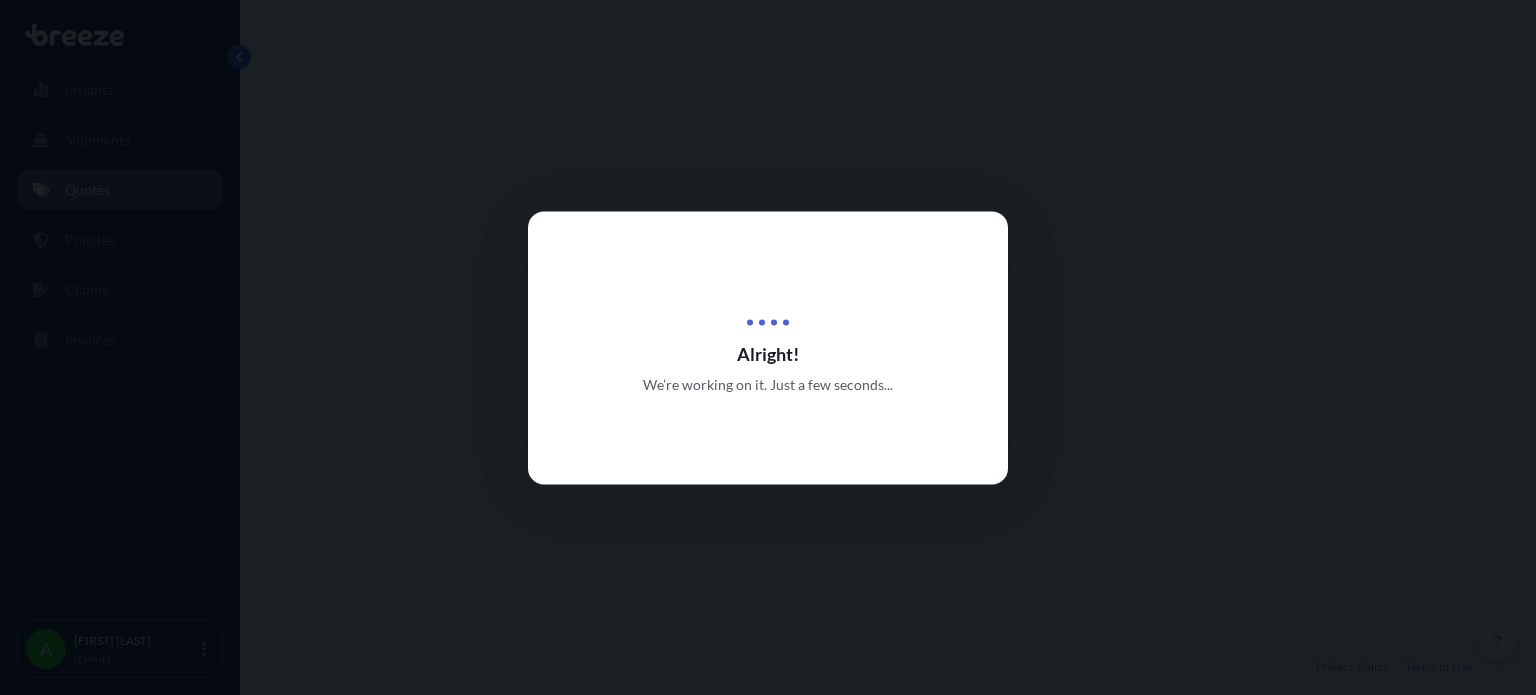 scroll, scrollTop: 0, scrollLeft: 0, axis: both 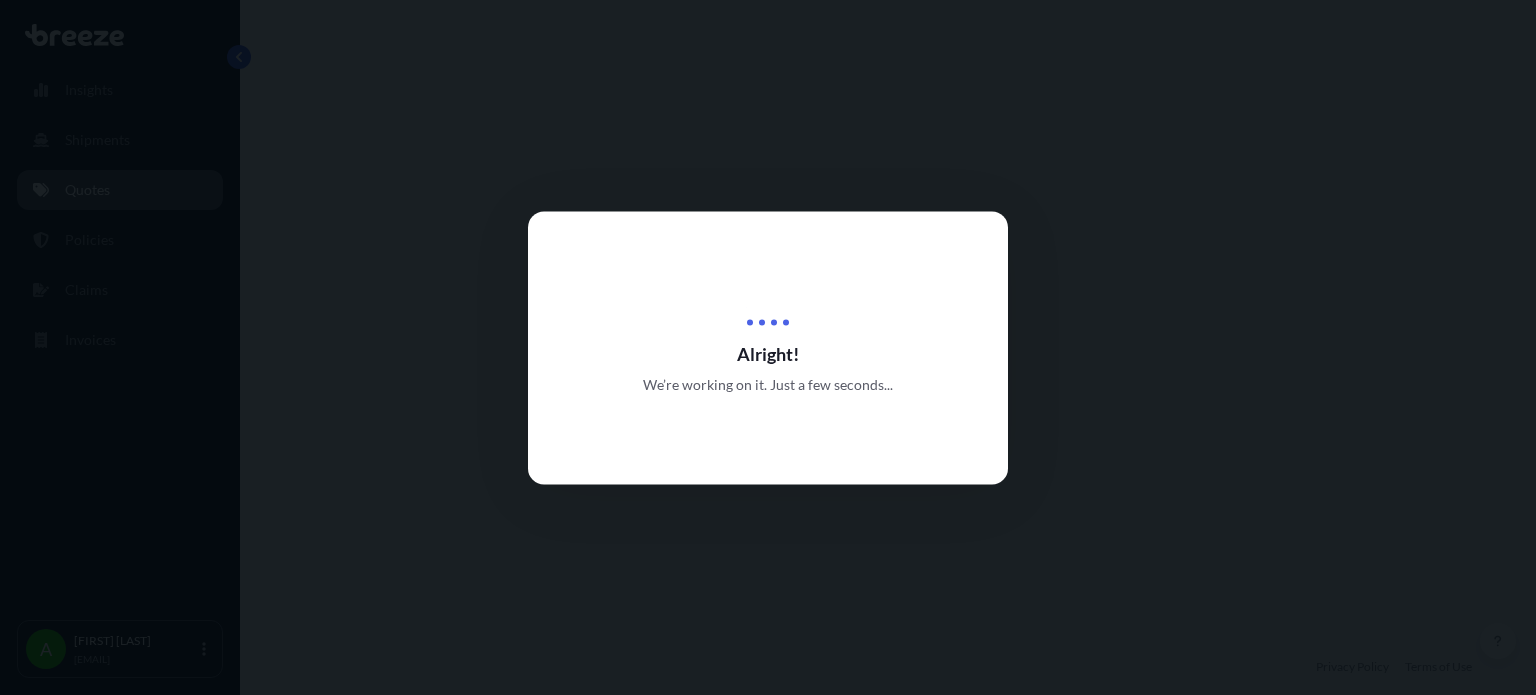 select on "Road" 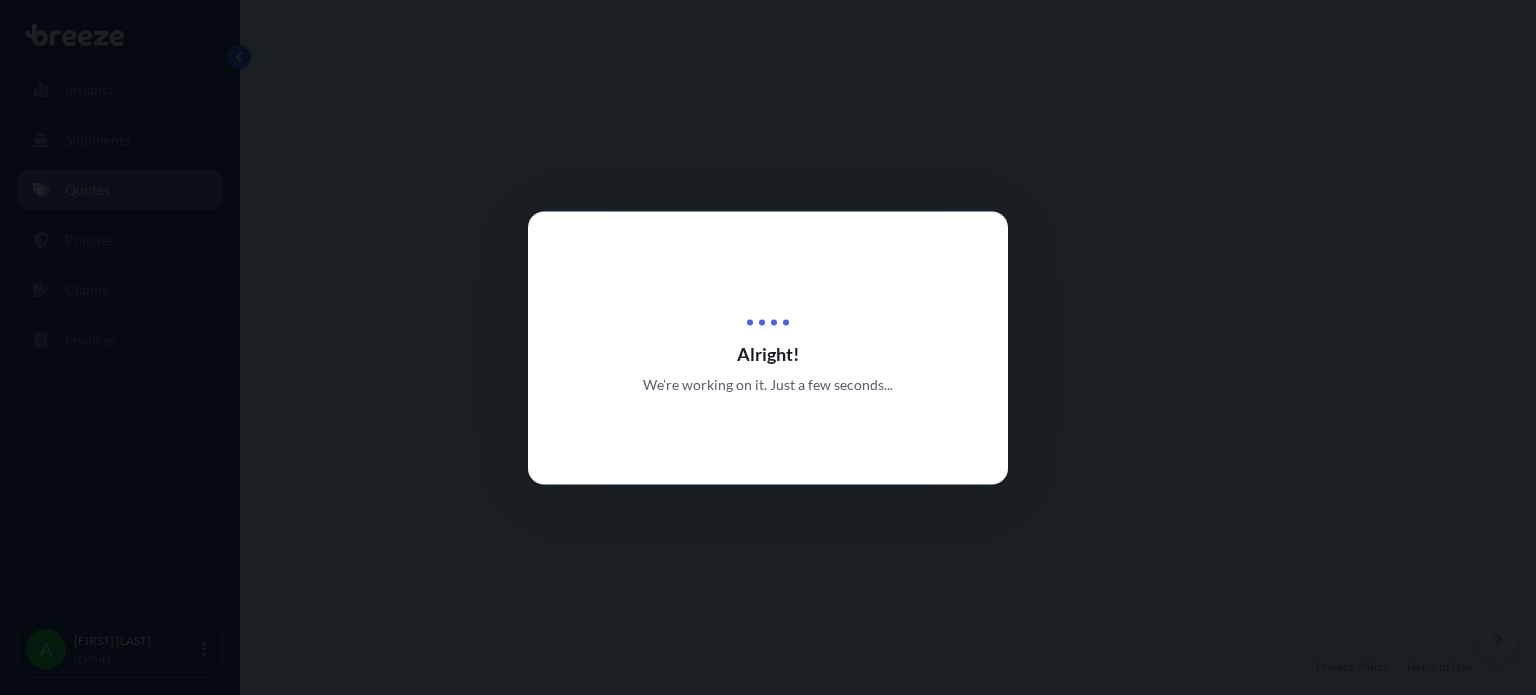 select on "Road" 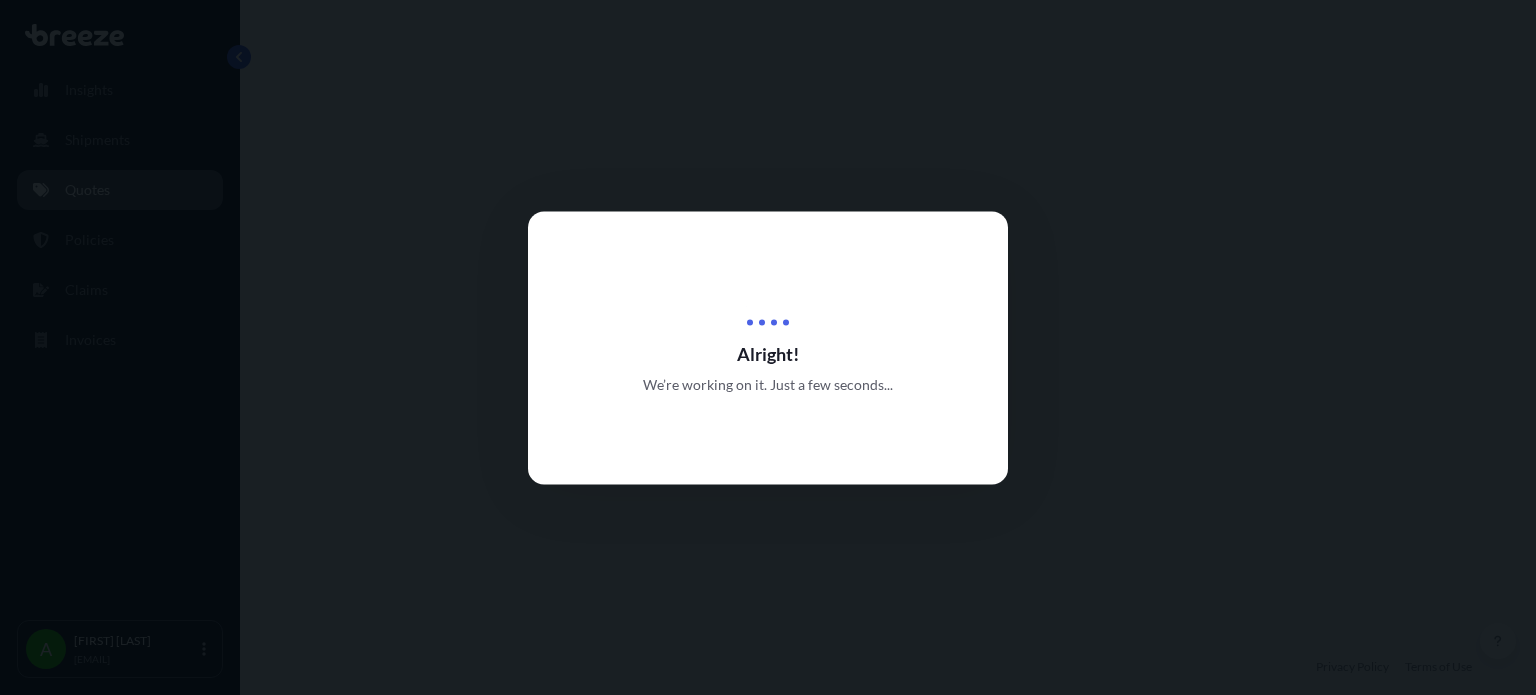 select on "1" 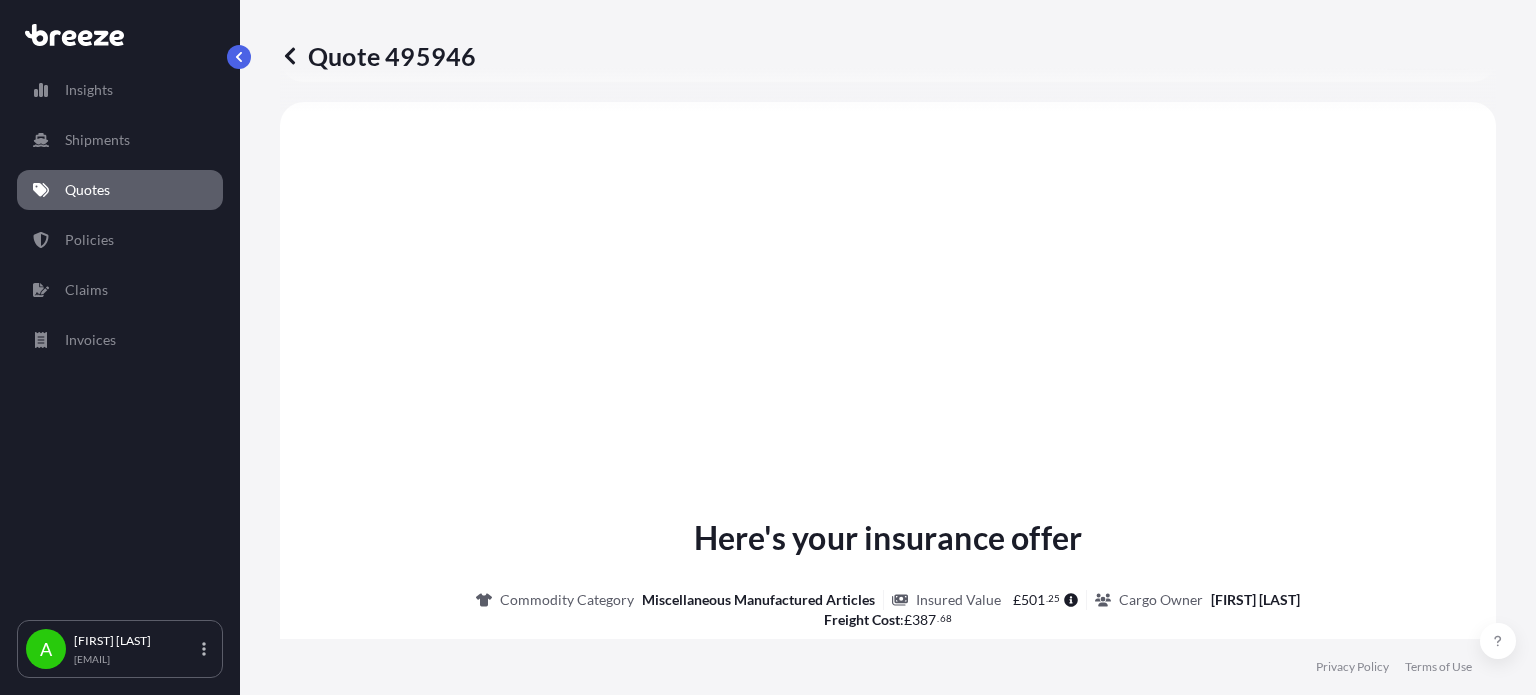 scroll, scrollTop: 1098, scrollLeft: 0, axis: vertical 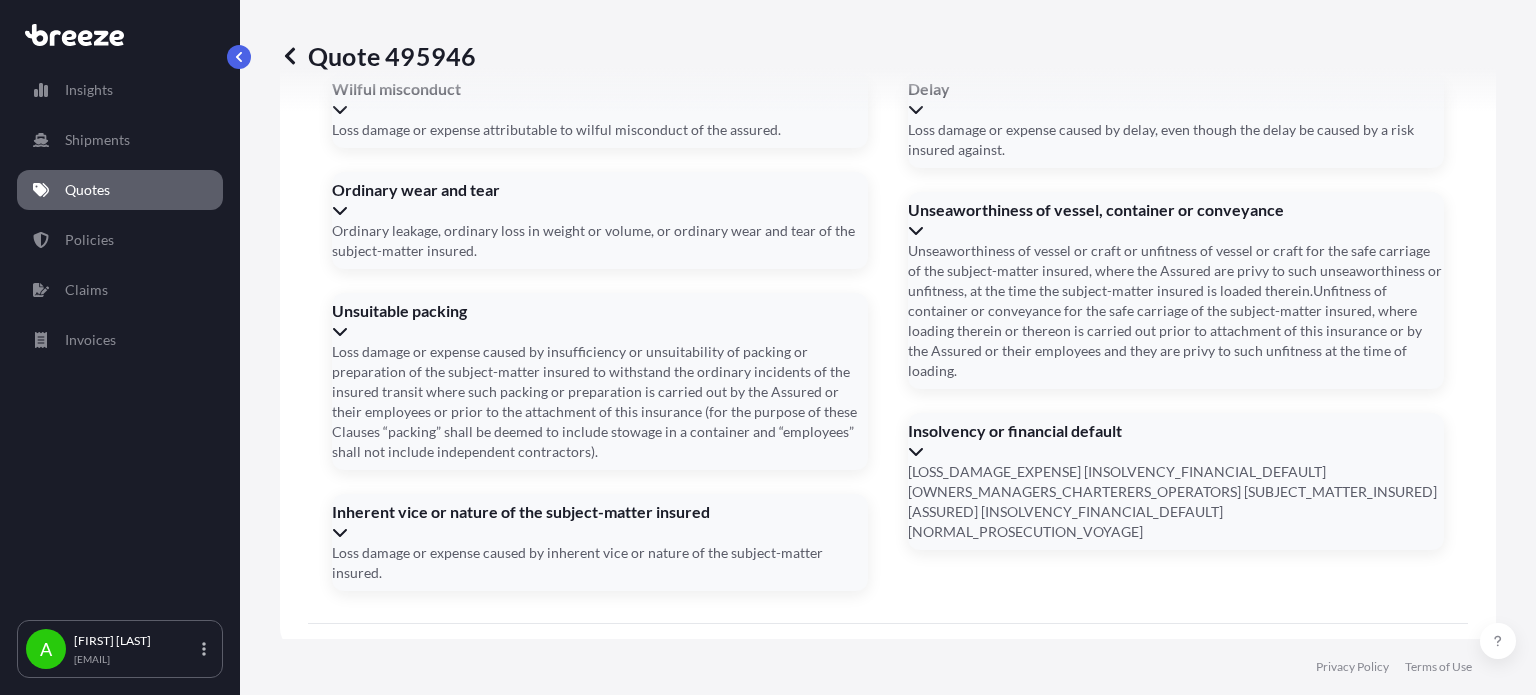 click 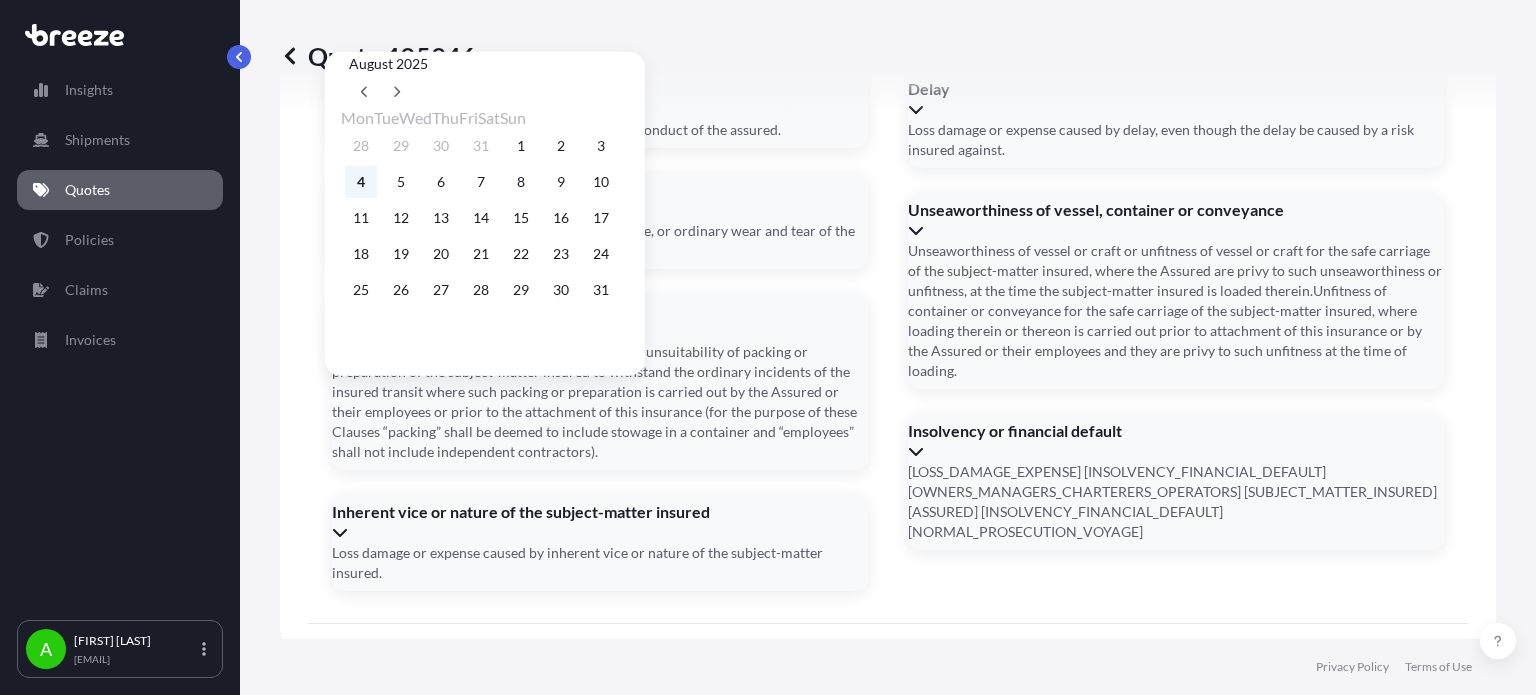 click on "4" at bounding box center [361, 182] 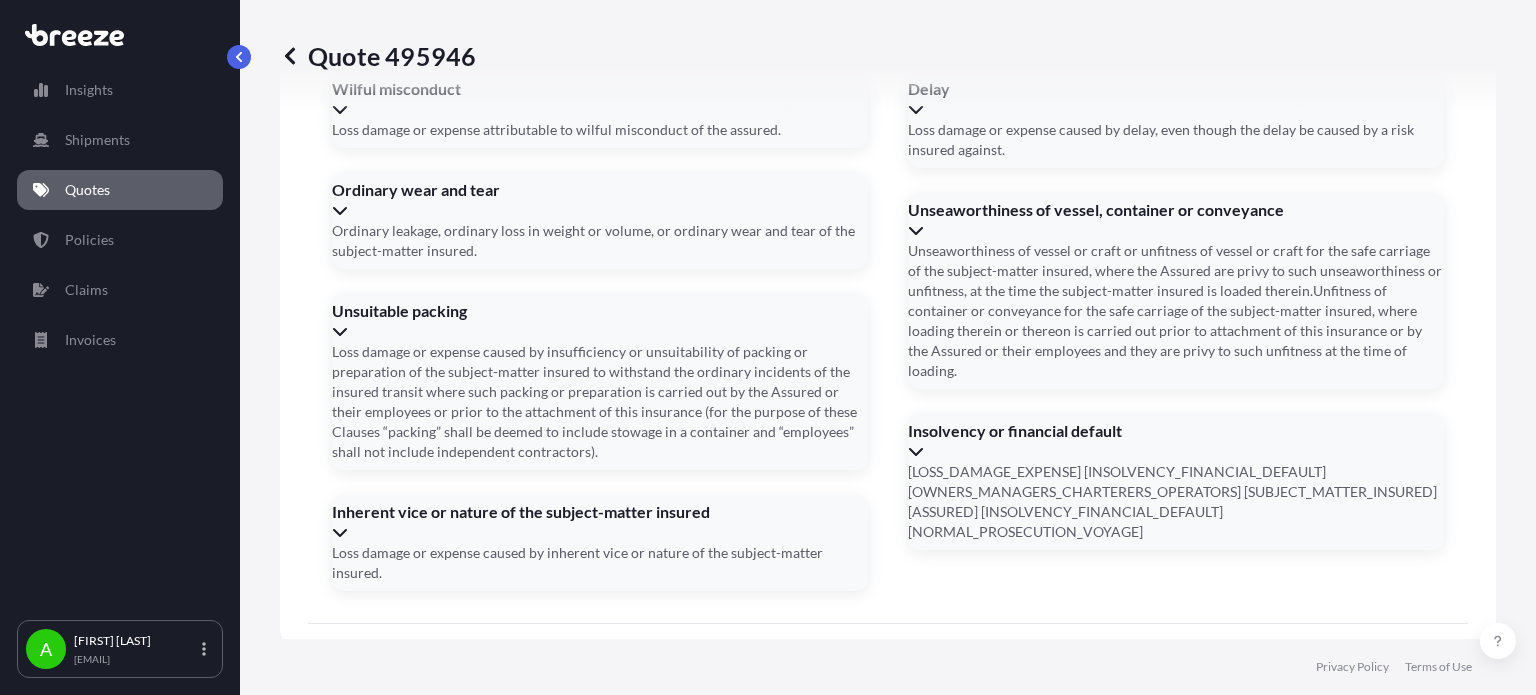click on "Date of Arrival   *" at bounding box center [886, 994] 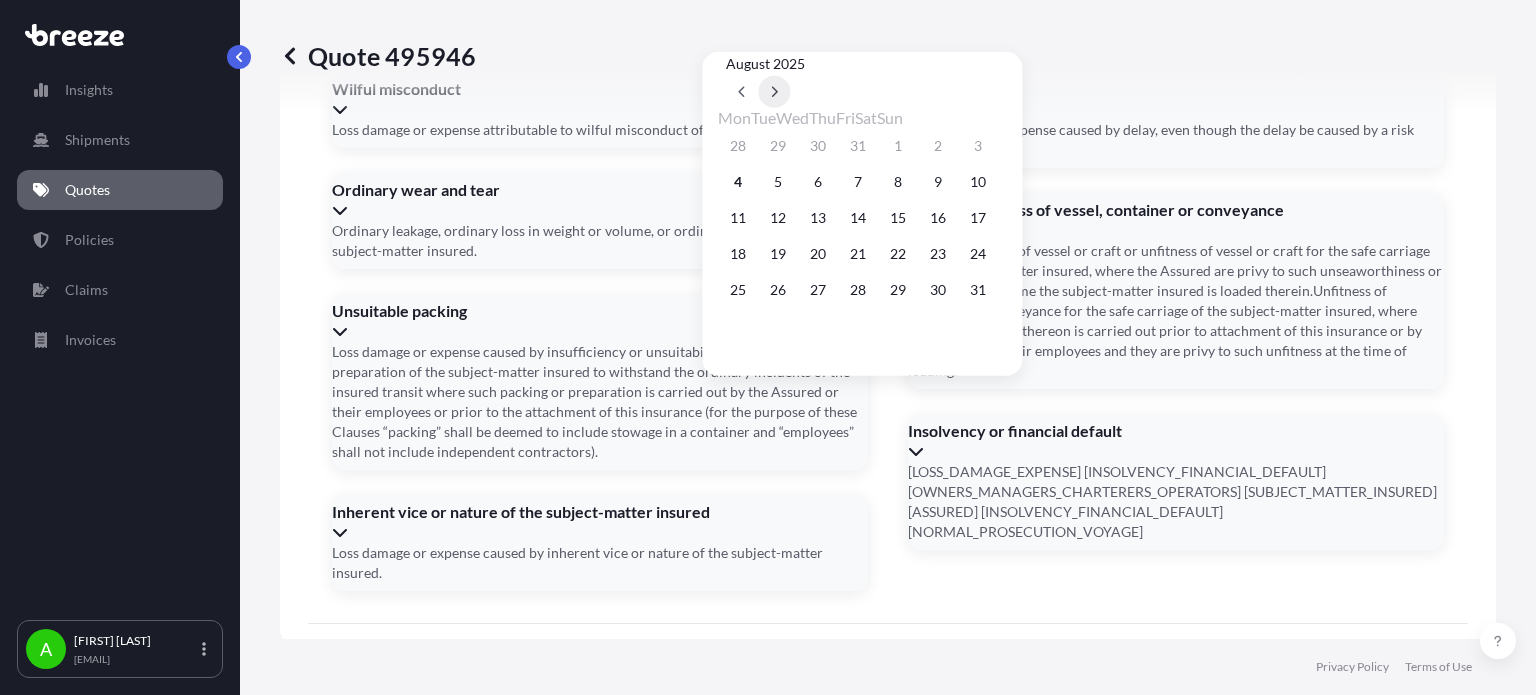 click 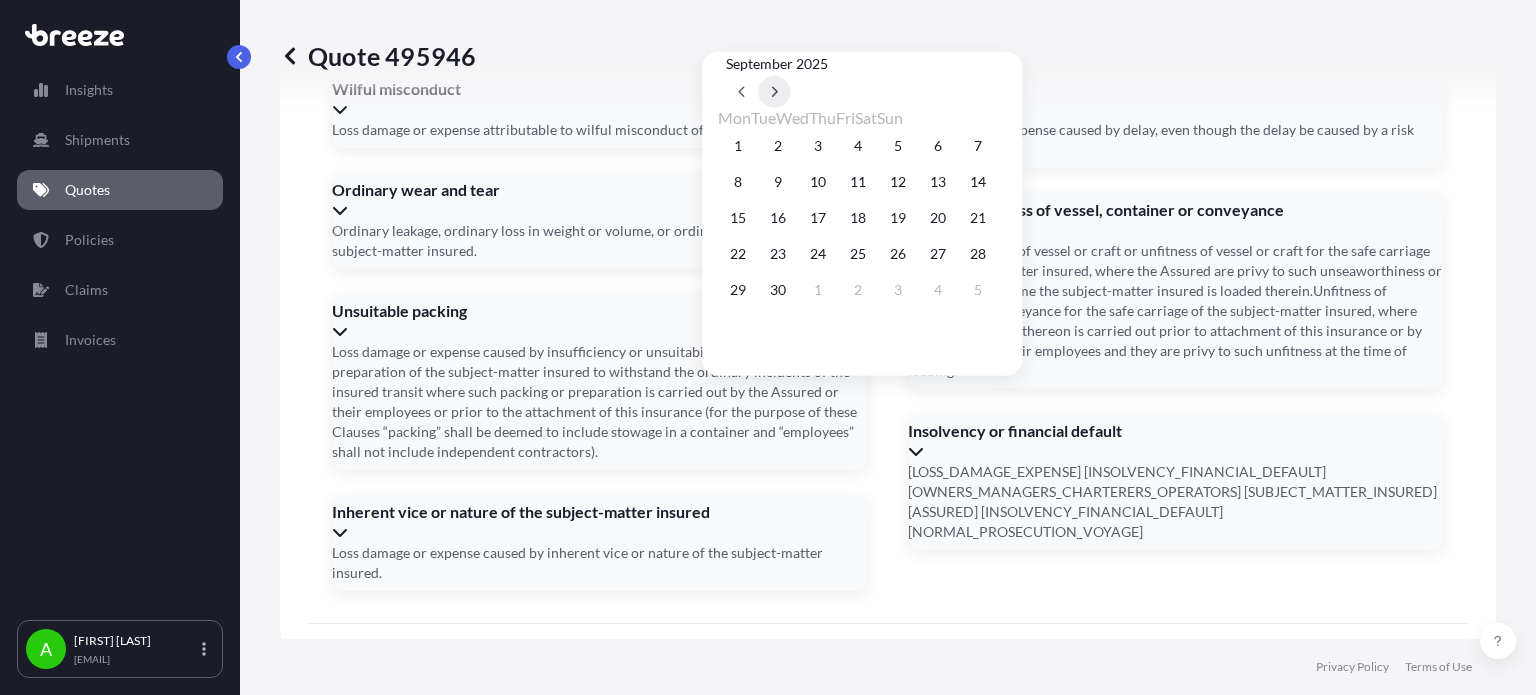 click 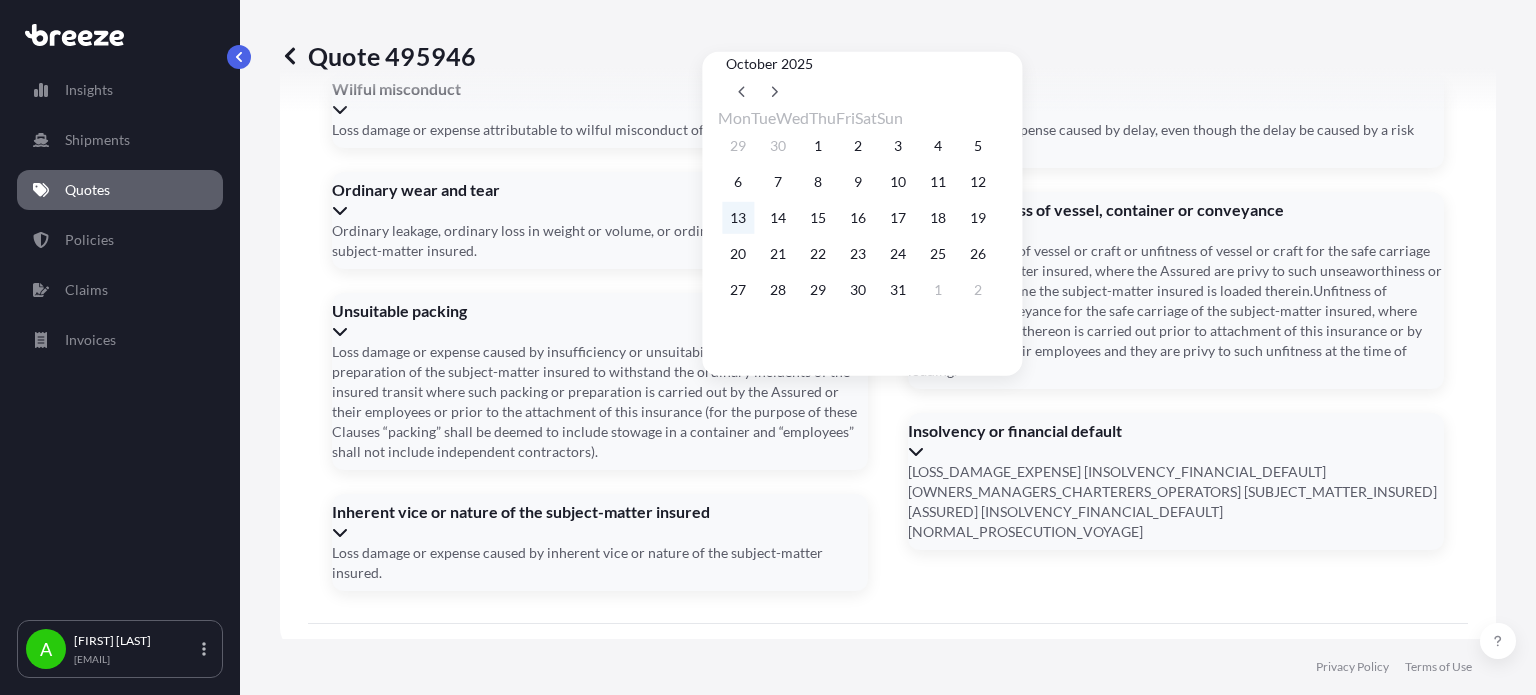 click on "13" at bounding box center (738, 218) 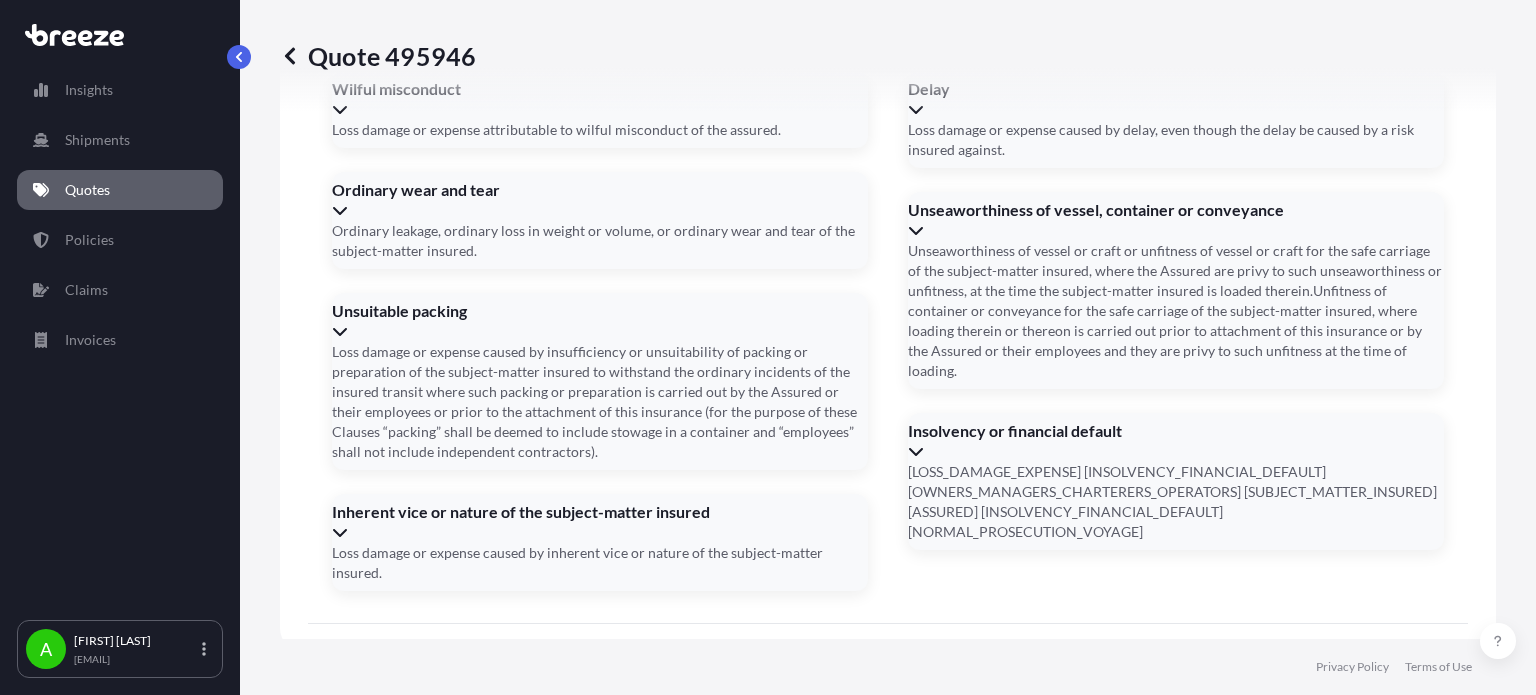 click on "Cargo Owner Details Cargo Owner Name   [FIRST] [LAST] Address   * [STREET], [CITY] [POSTAL_CODE], [COUNTRY] Shipment details Date of Departure   * 04/08/2025 Date of Arrival   * 13/10/2025 Booking Reference   Container Number(s)   Insert comma-separated numbers Incoterm   Create Policy" at bounding box center (694, 1014) 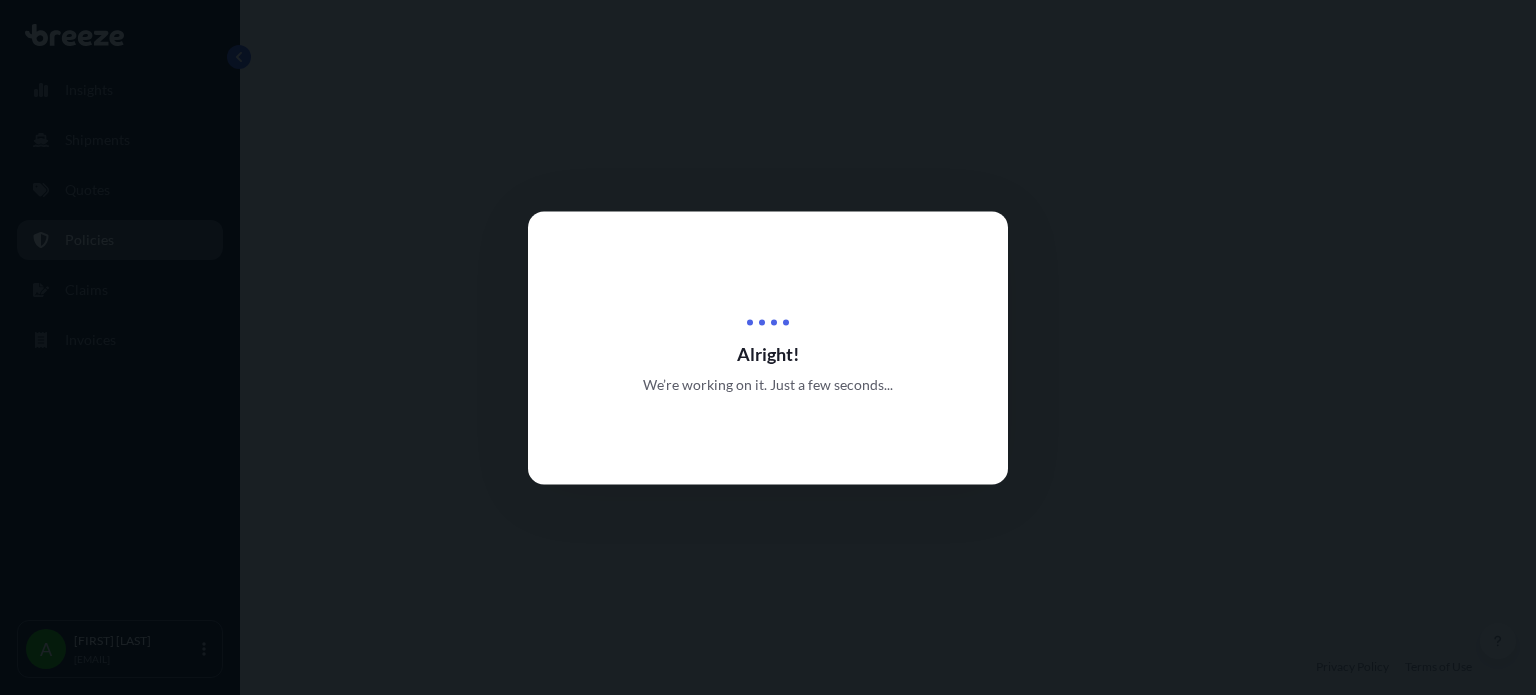 scroll, scrollTop: 0, scrollLeft: 0, axis: both 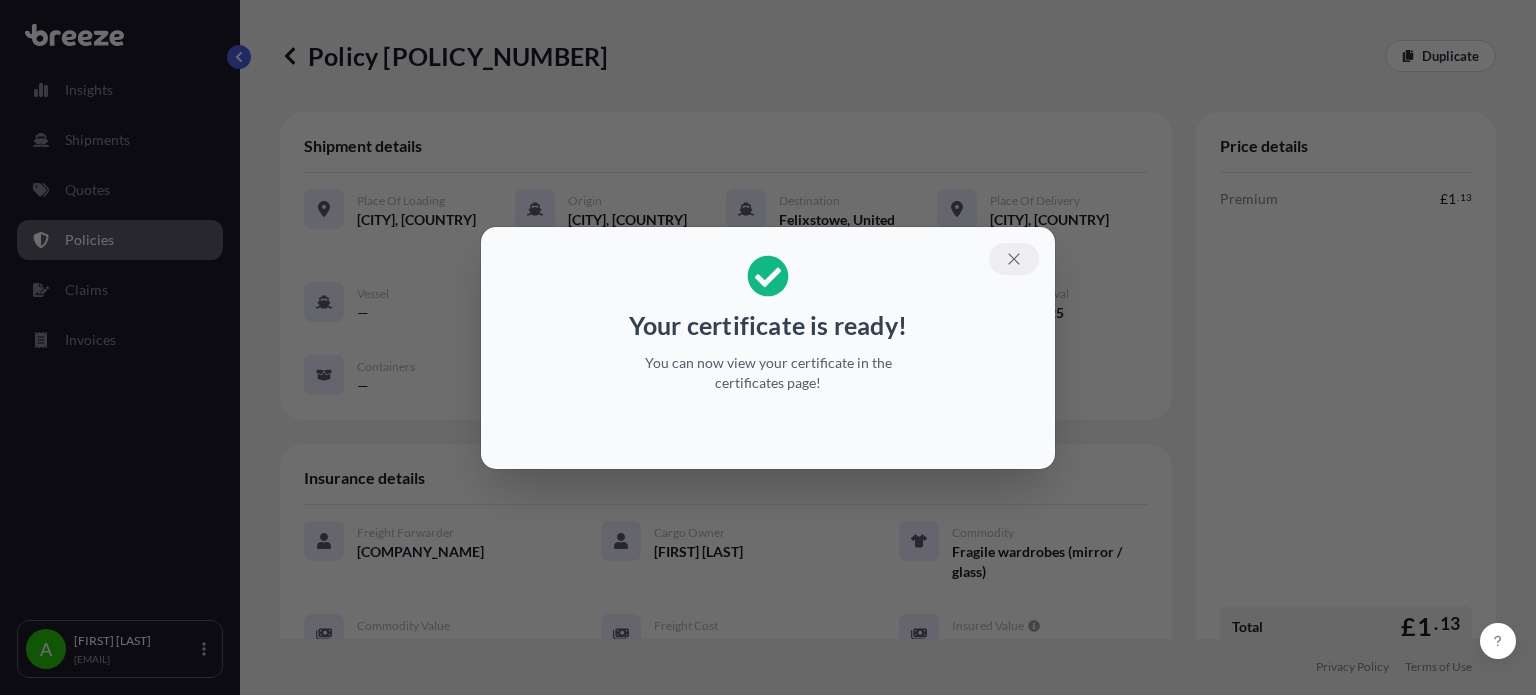 click 